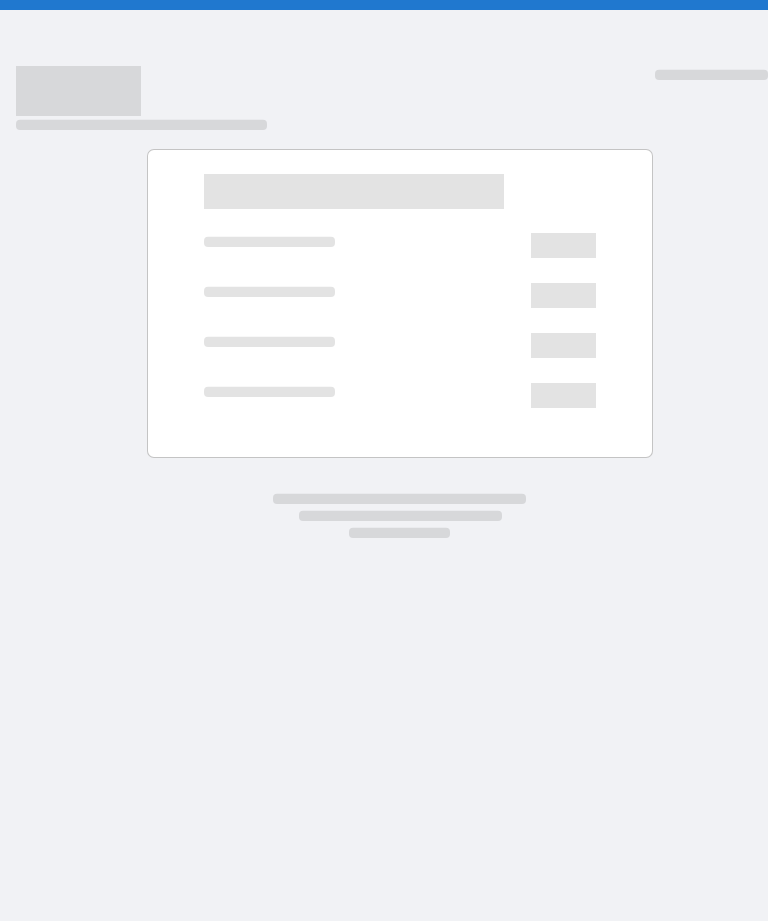 scroll, scrollTop: 0, scrollLeft: 0, axis: both 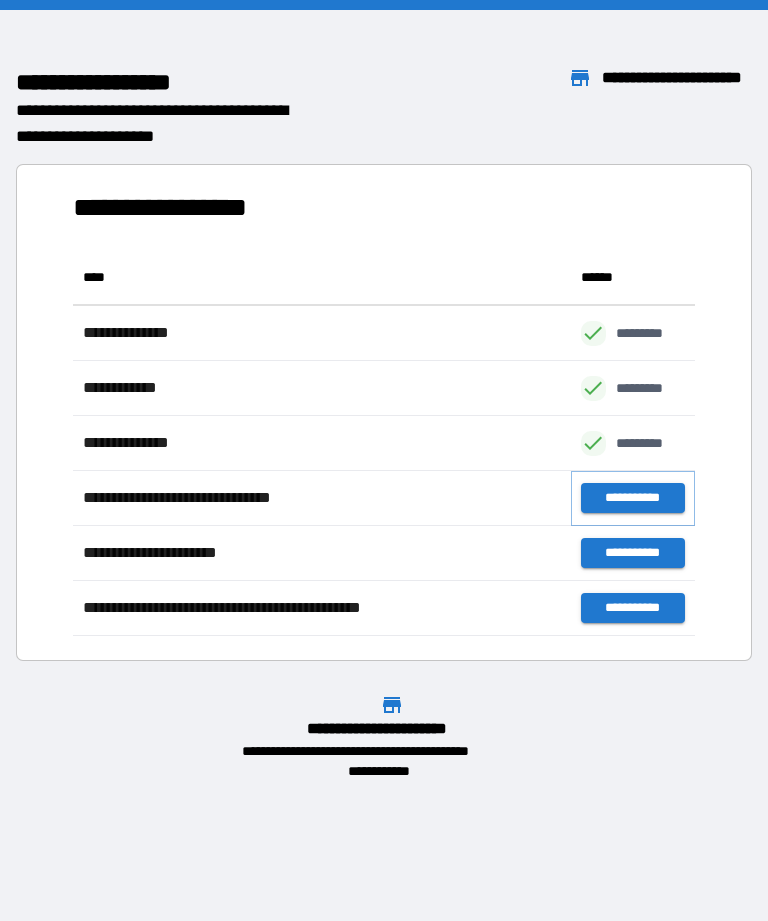 click on "**********" at bounding box center [633, 498] 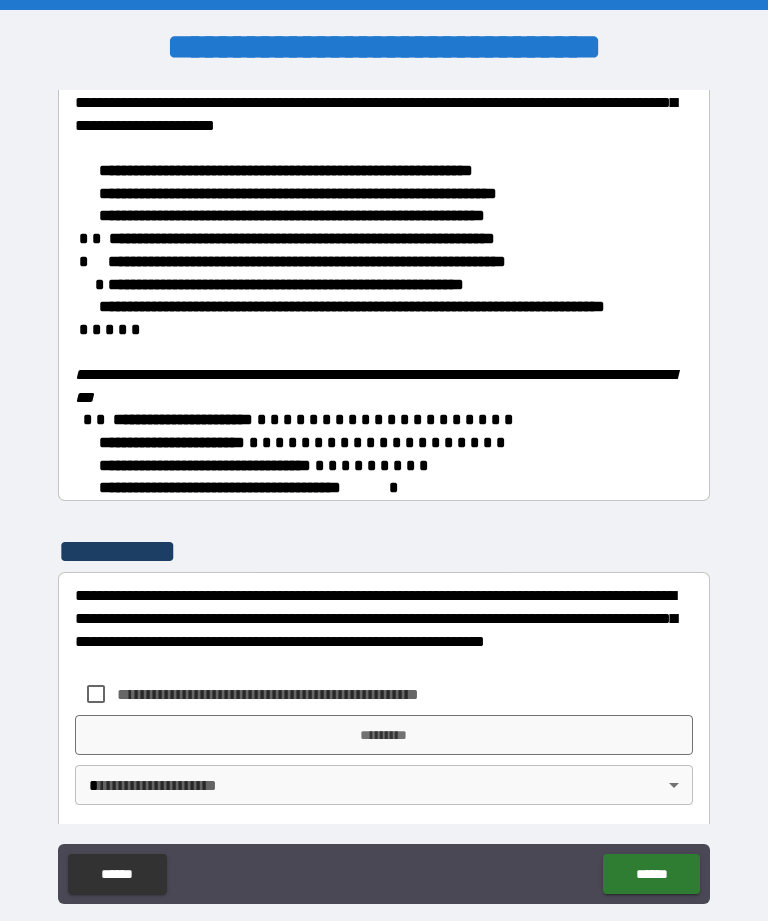 scroll, scrollTop: 406, scrollLeft: 0, axis: vertical 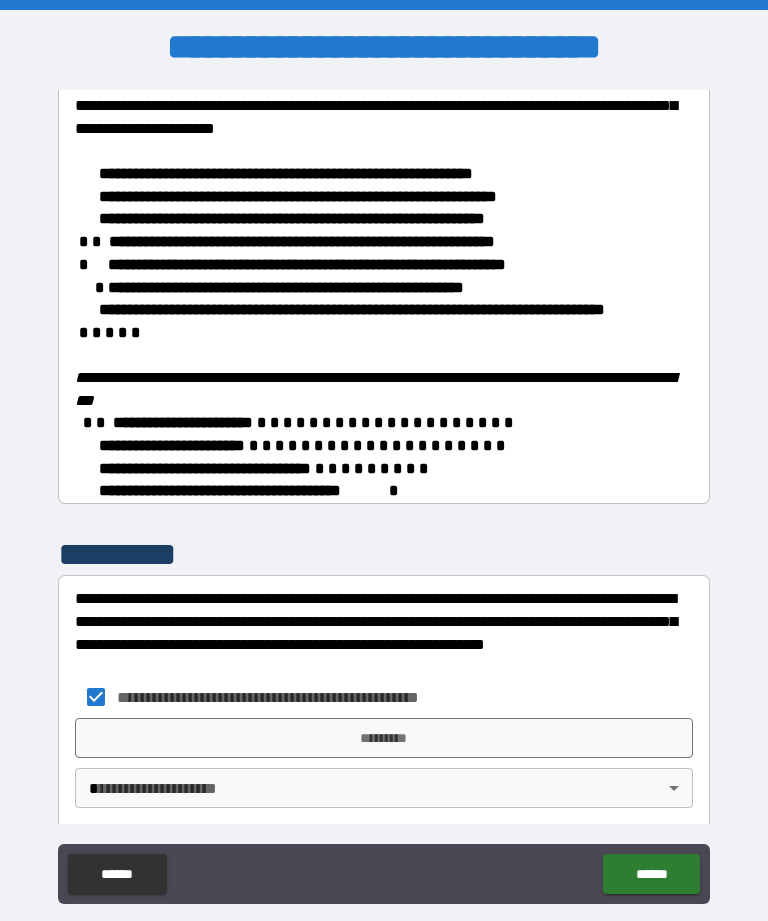 click on "**********" at bounding box center [384, 492] 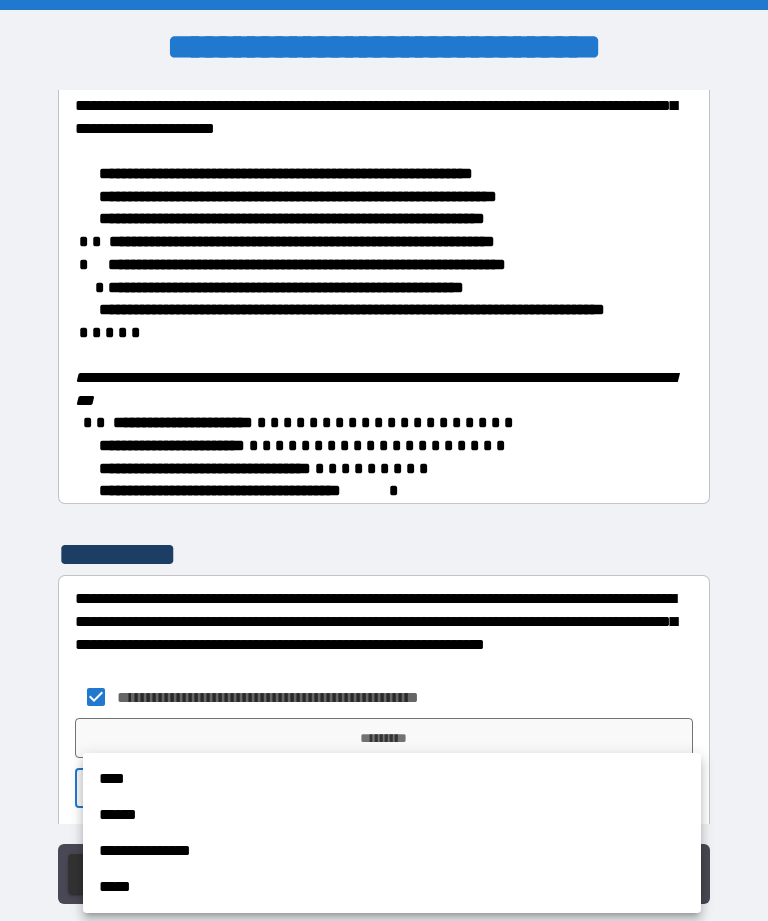 click on "****" at bounding box center (392, 779) 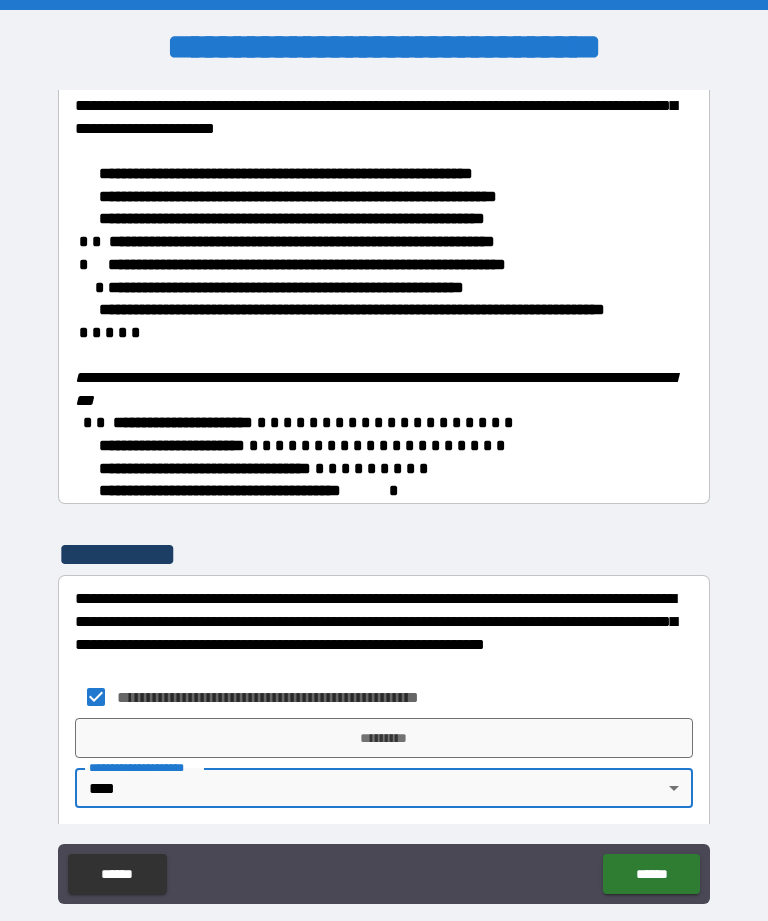click on "*********" at bounding box center [384, 738] 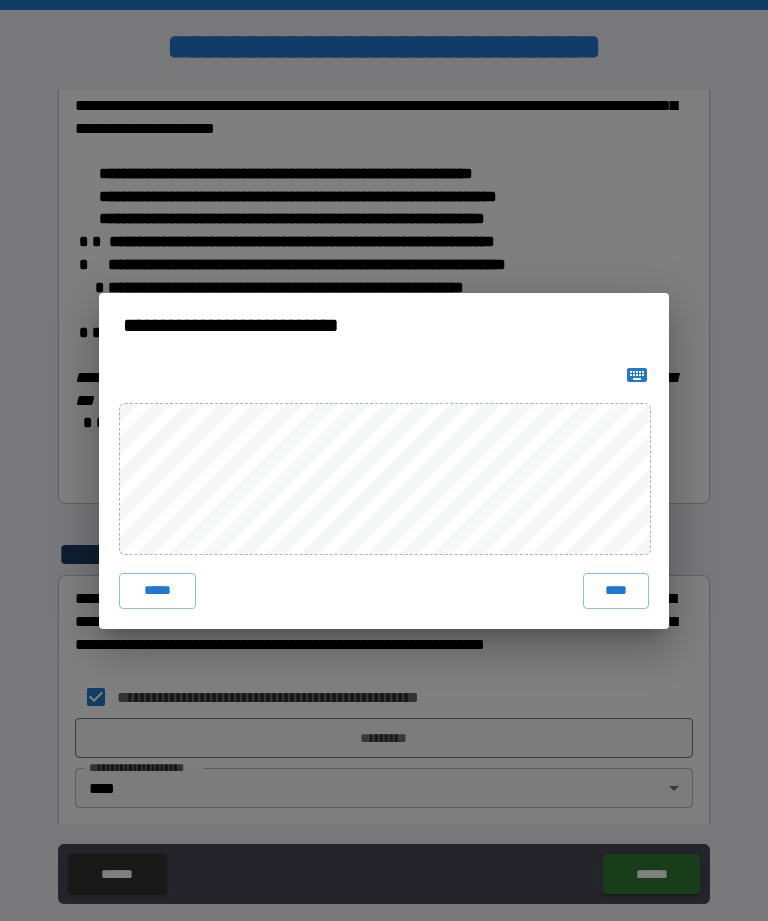 click on "****" at bounding box center (616, 591) 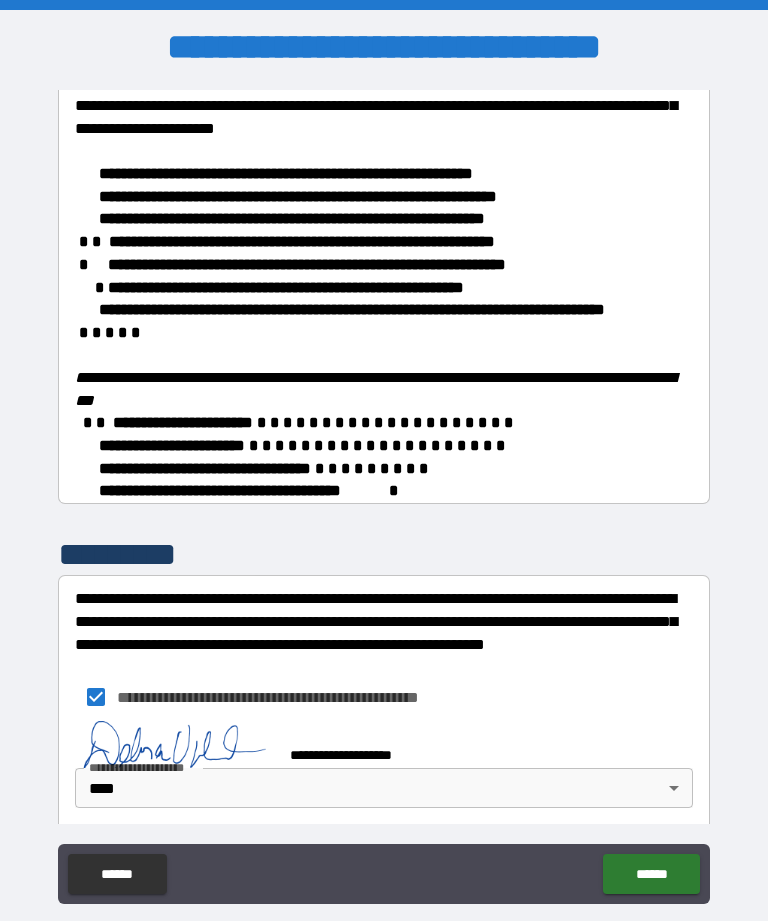 scroll, scrollTop: 396, scrollLeft: 0, axis: vertical 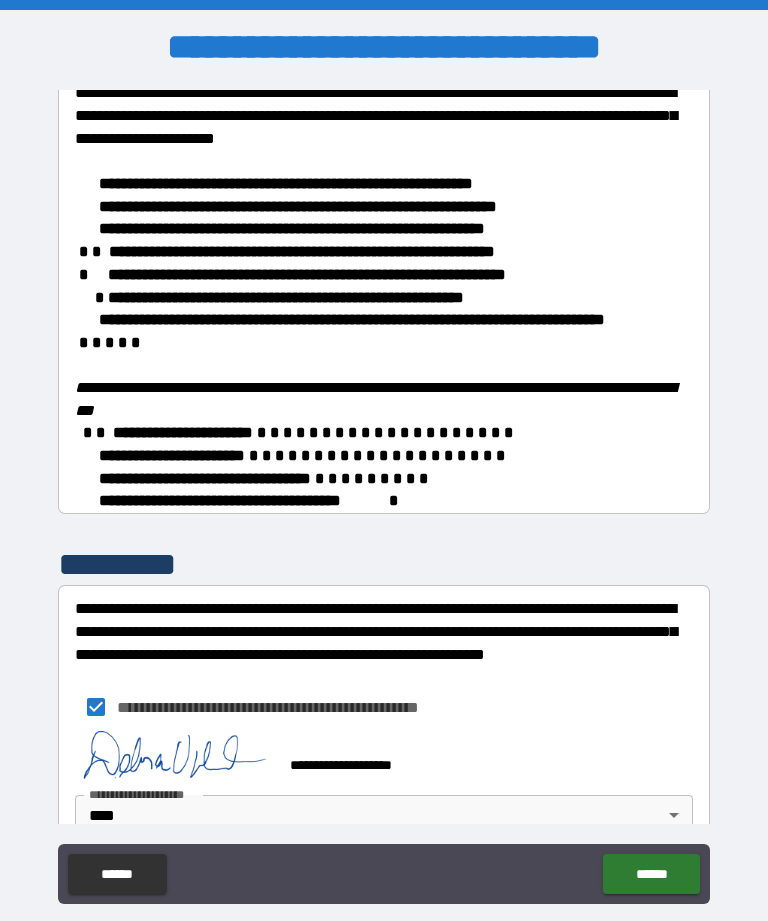 click on "******" at bounding box center [651, 874] 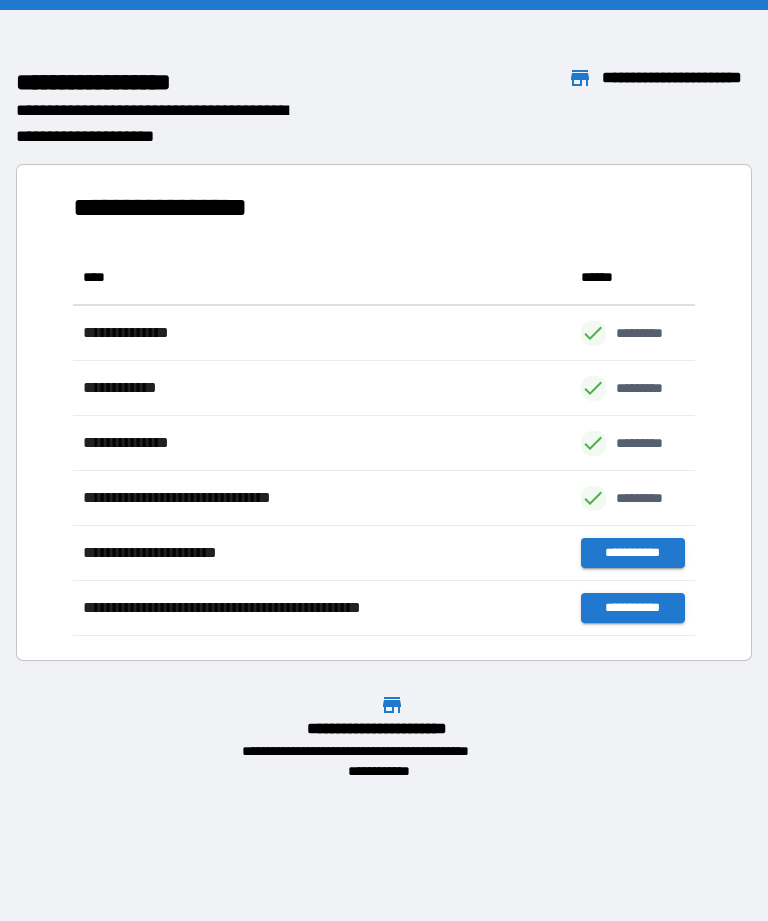 scroll, scrollTop: 1, scrollLeft: 1, axis: both 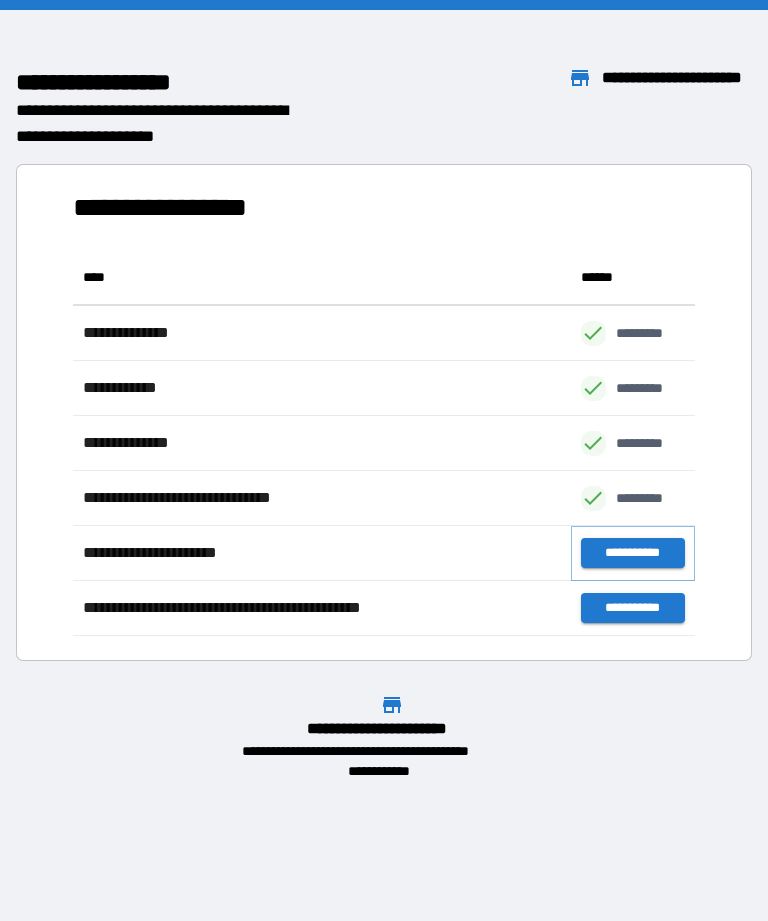 click on "**********" at bounding box center [633, 553] 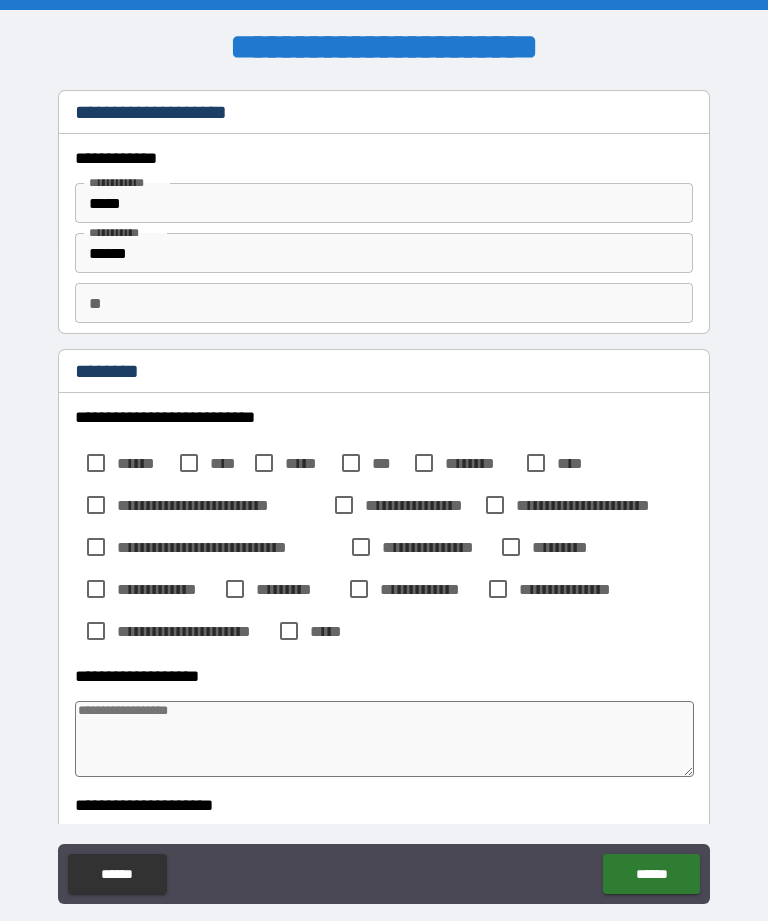 type on "*" 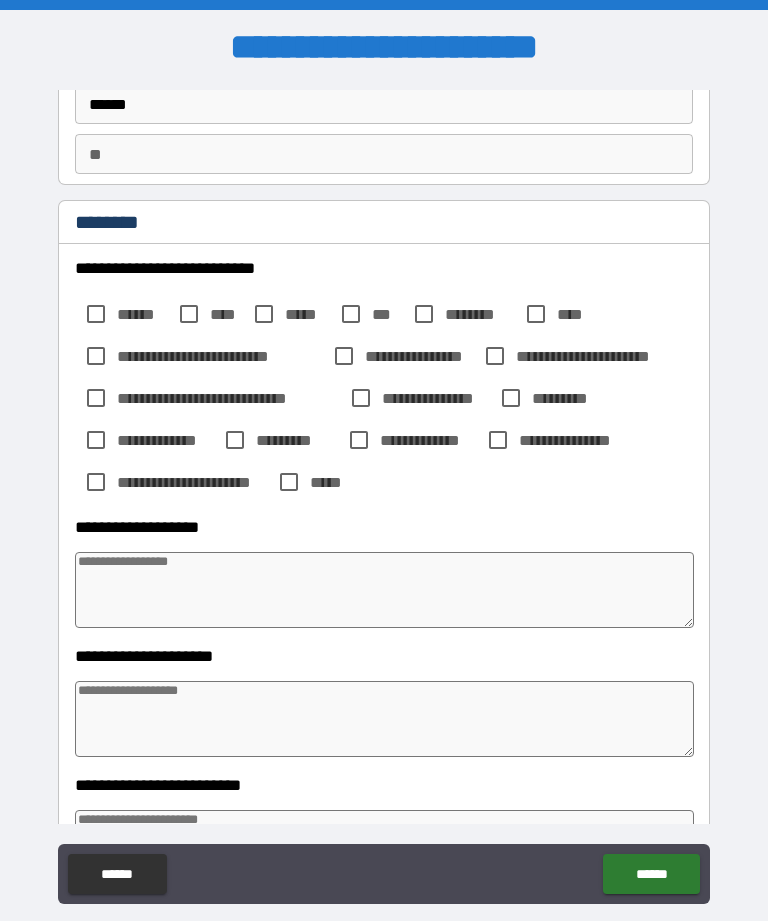 scroll, scrollTop: 147, scrollLeft: 0, axis: vertical 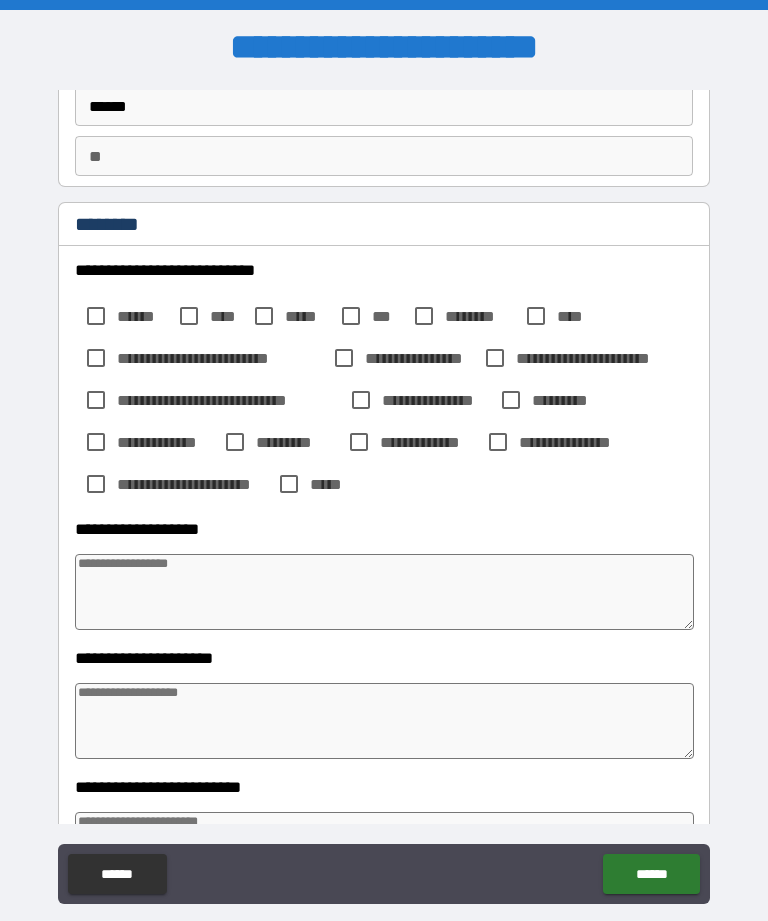 type on "*" 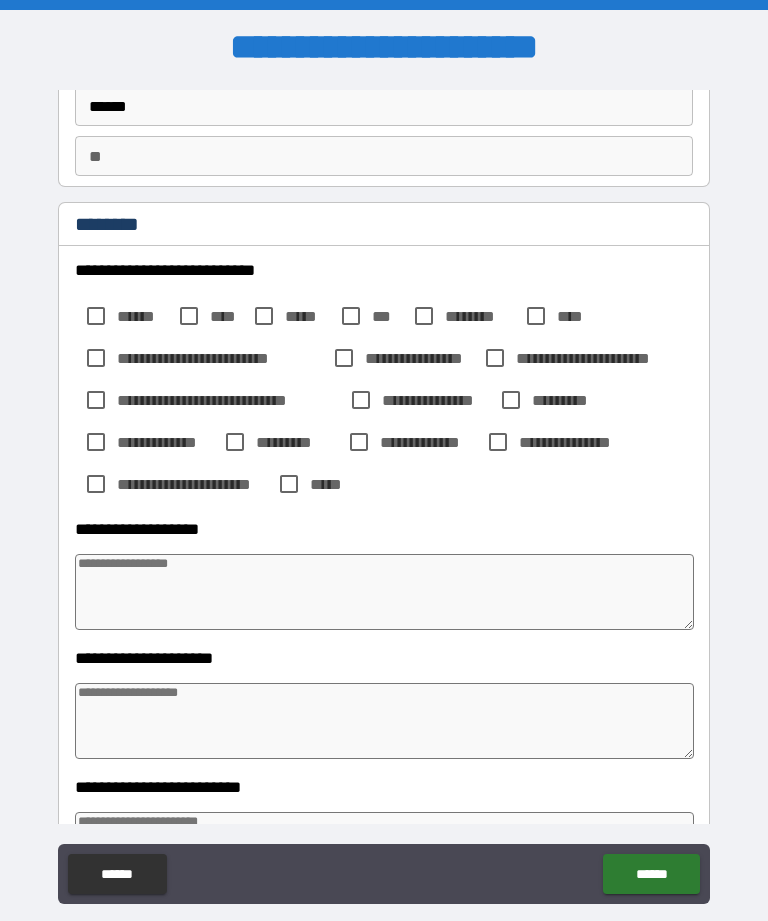 type on "*" 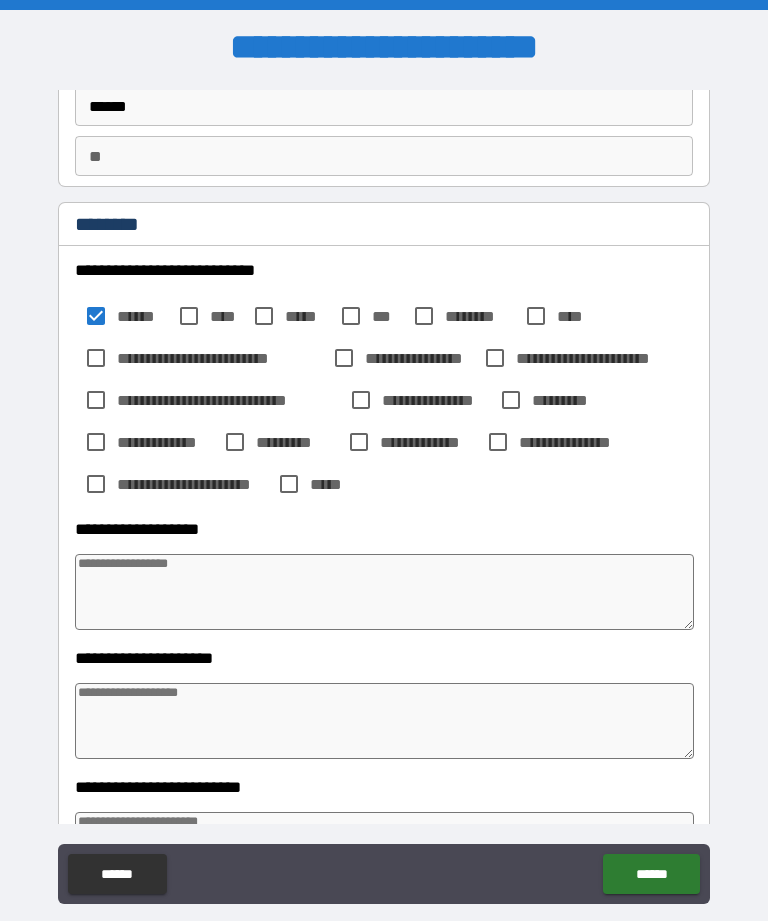 type on "*" 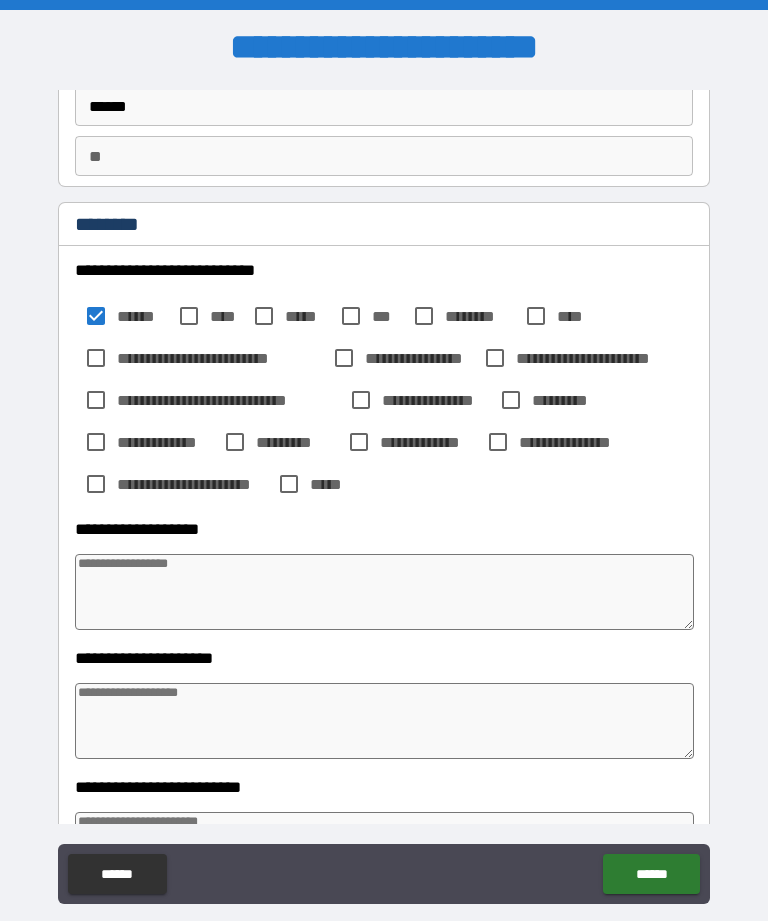 type on "*" 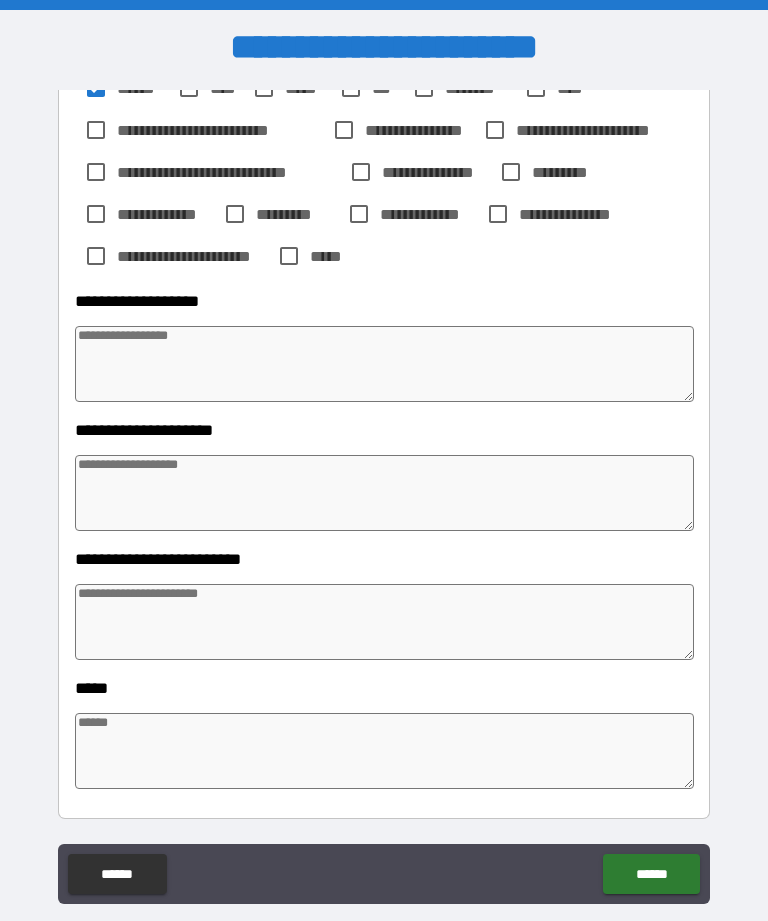 scroll, scrollTop: 375, scrollLeft: 0, axis: vertical 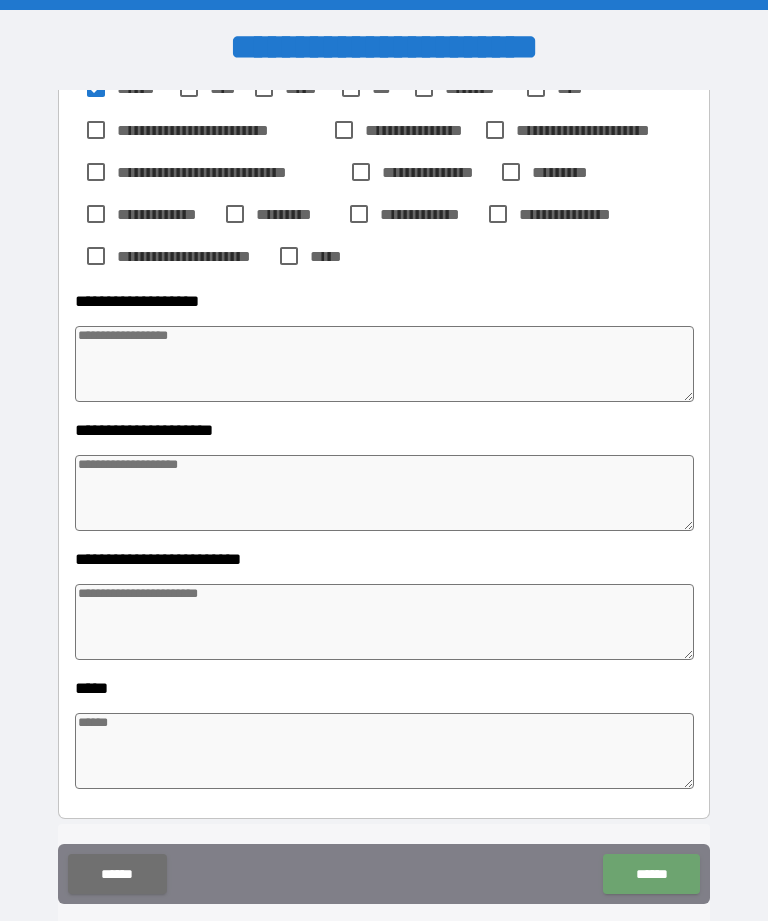 click on "******" at bounding box center [651, 874] 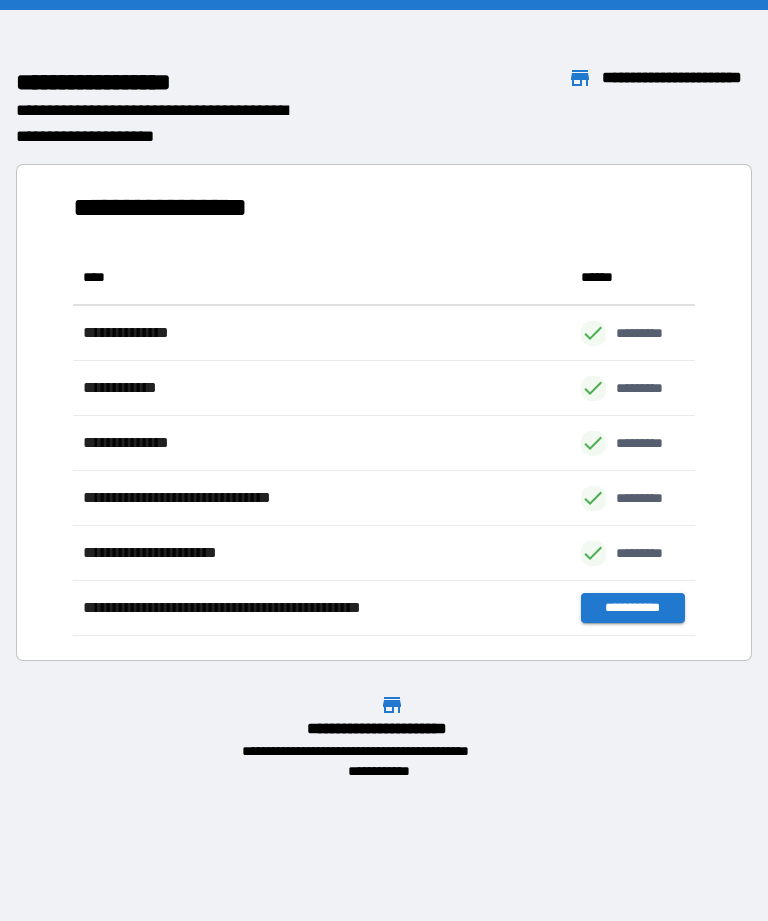 scroll, scrollTop: 1, scrollLeft: 1, axis: both 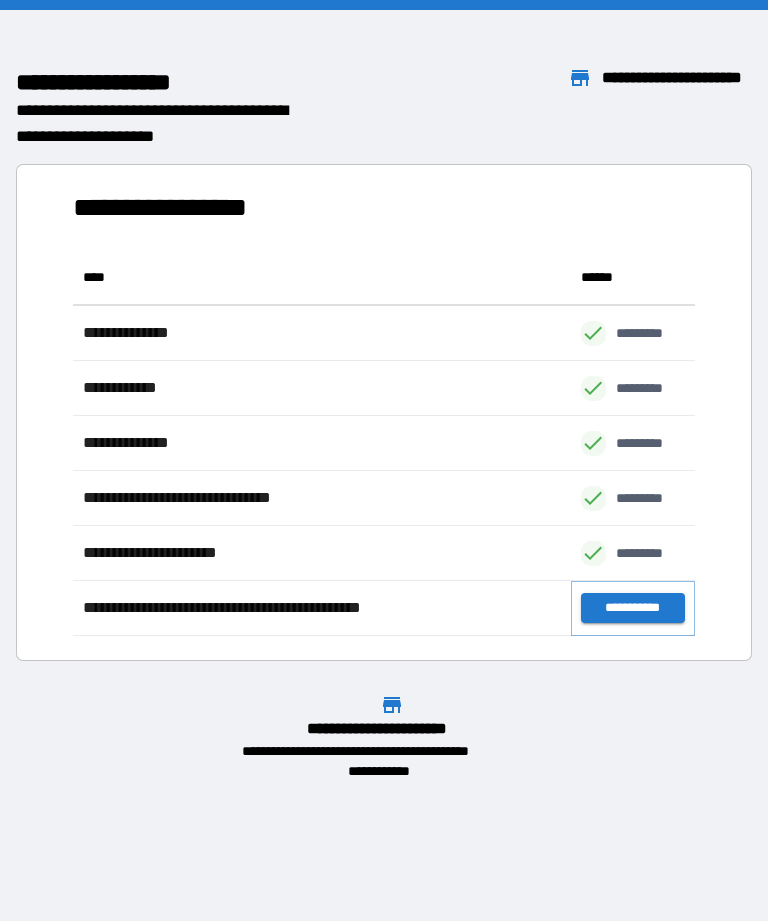 click on "**********" at bounding box center [633, 608] 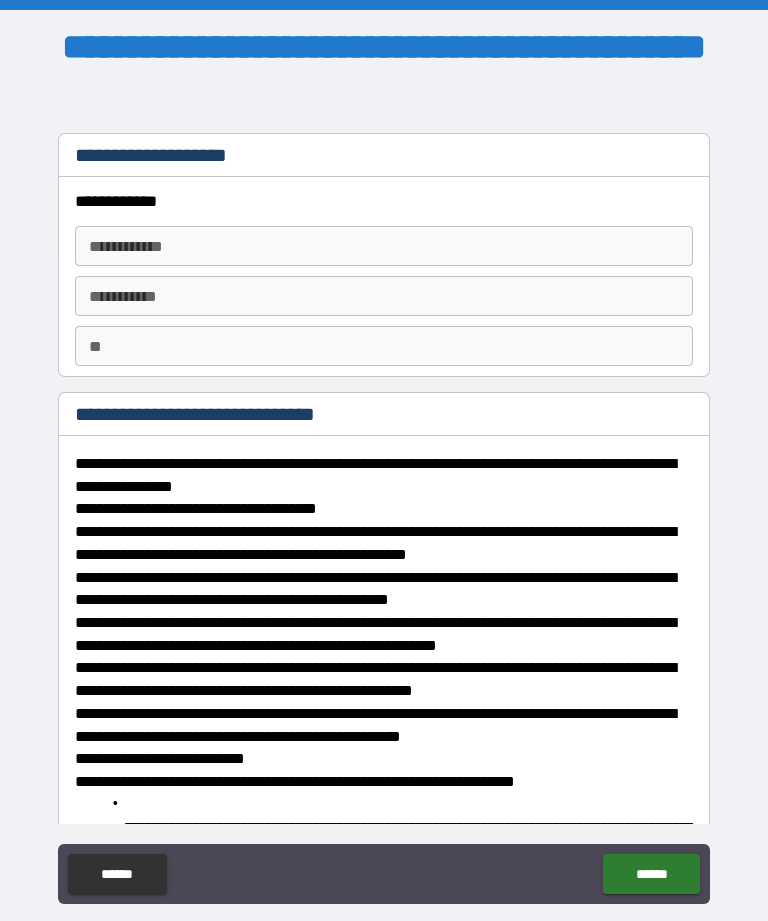 type on "*" 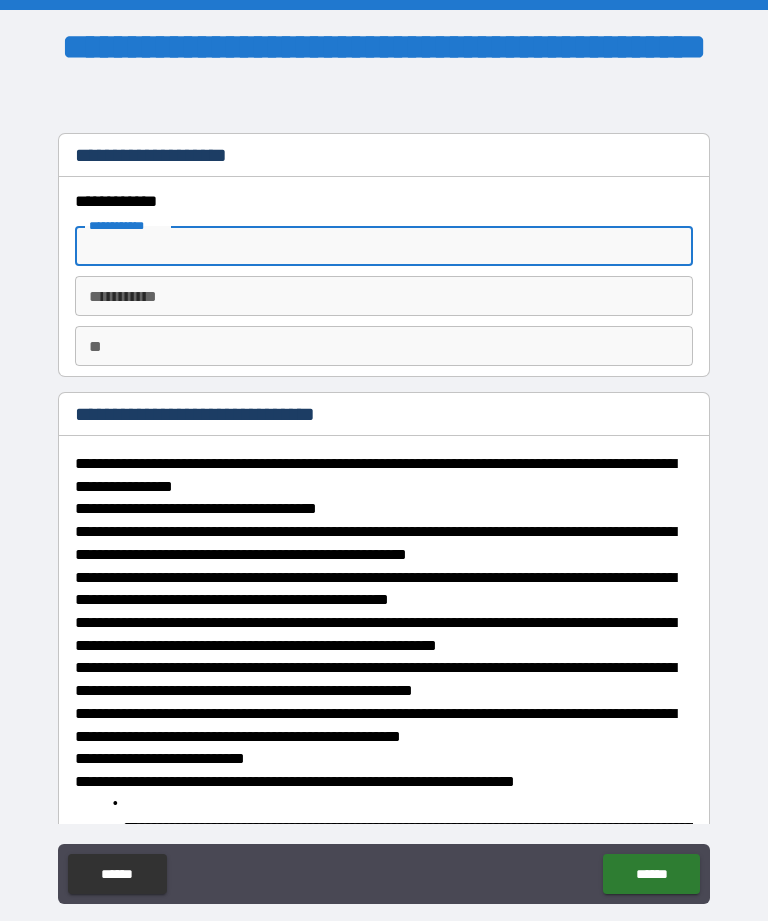 type on "*" 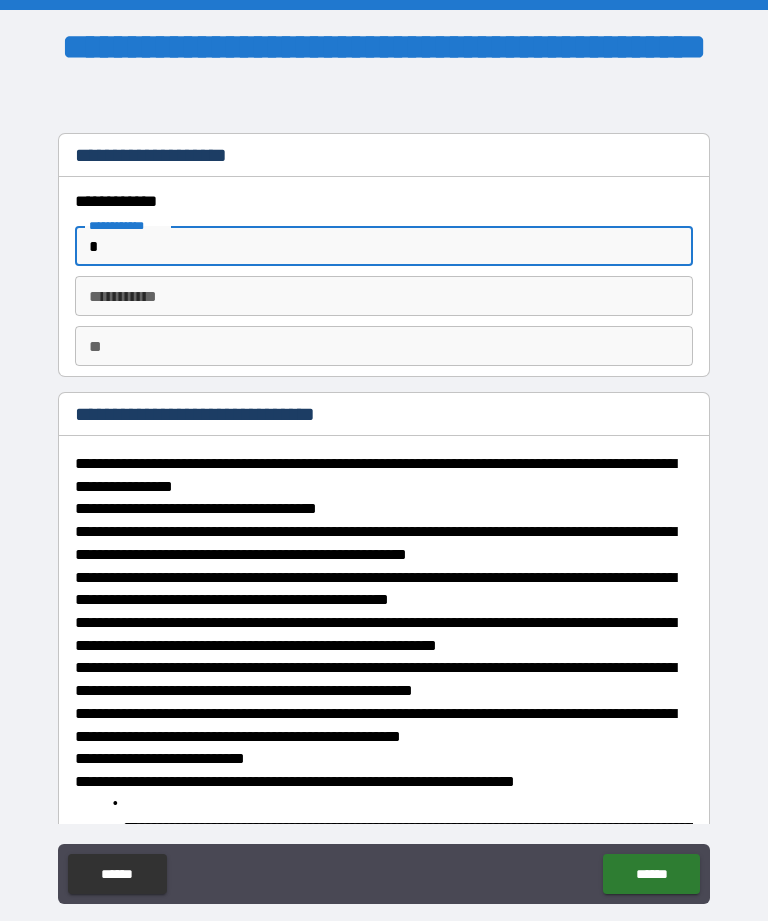 type on "*" 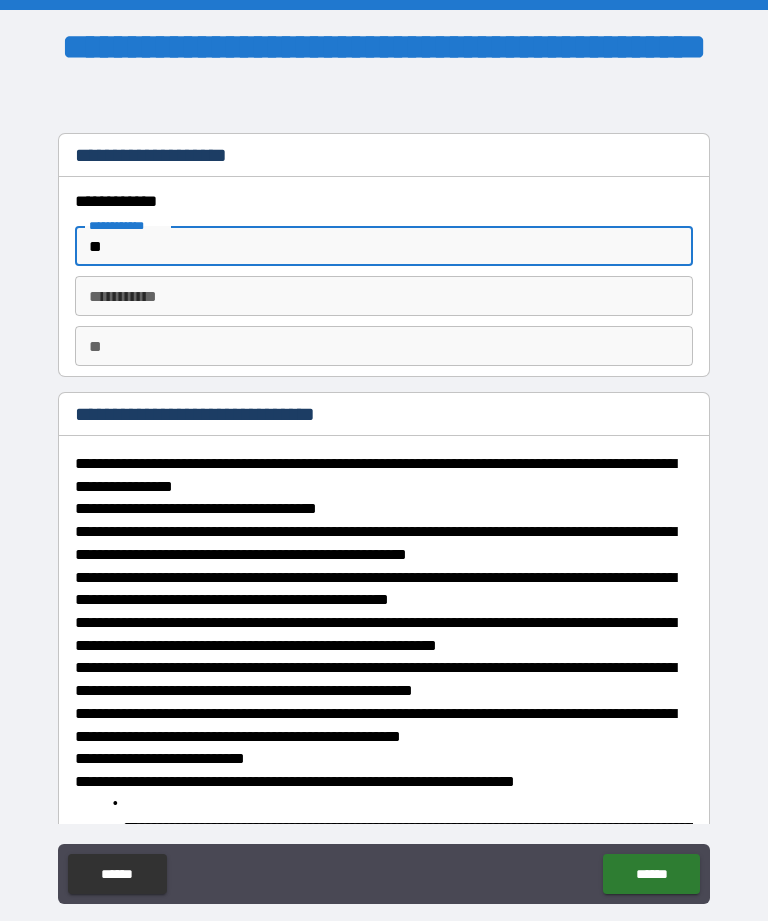 type on "*" 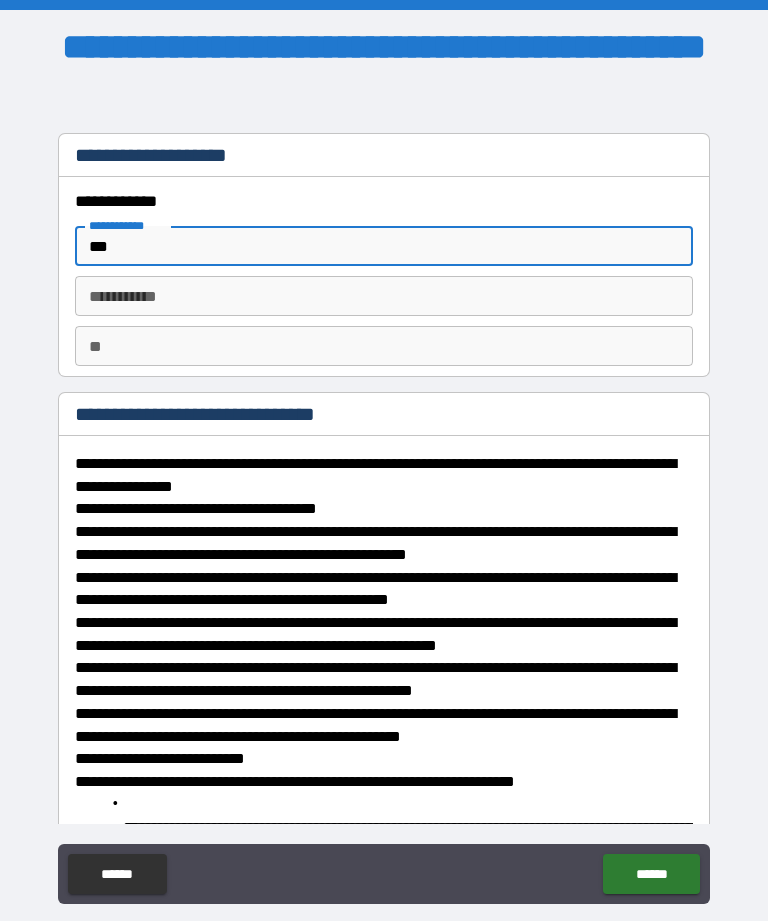 type on "*" 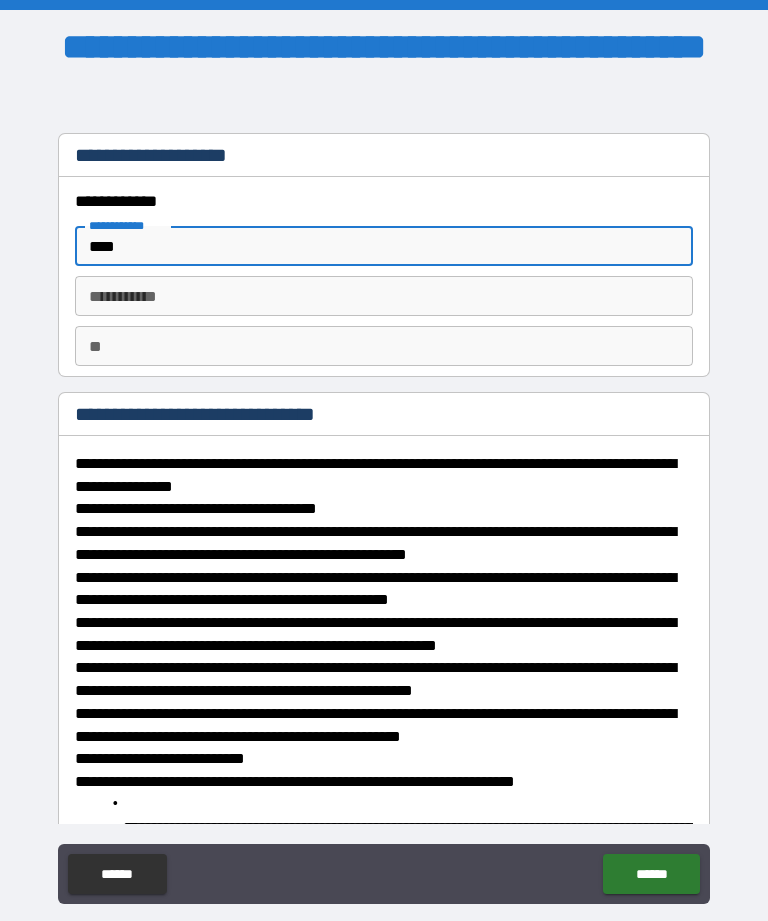 type on "*" 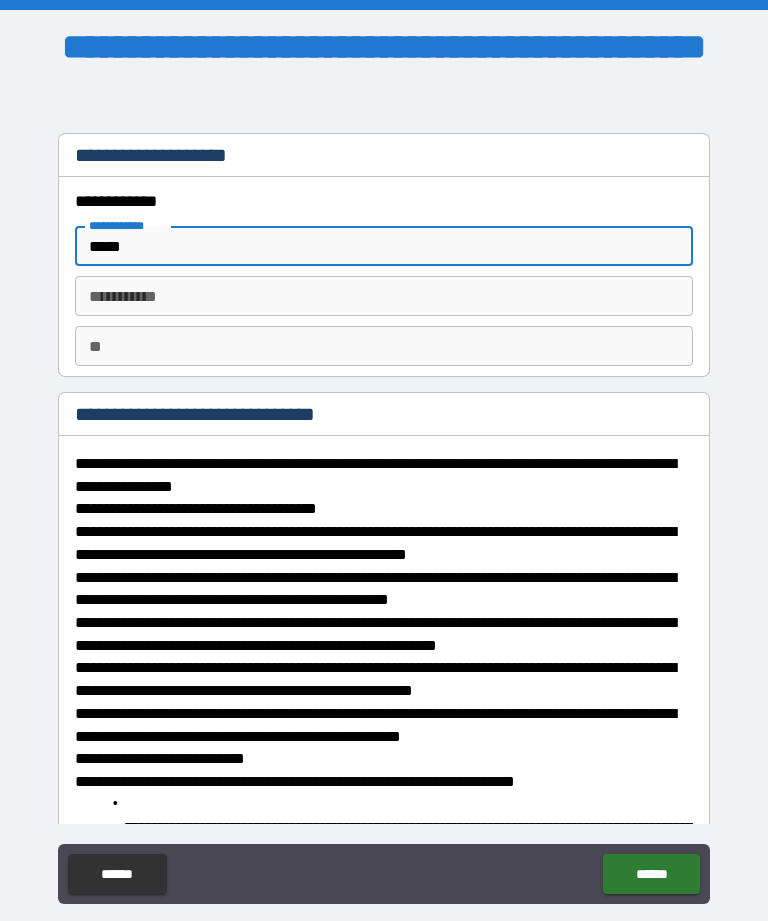 type on "*" 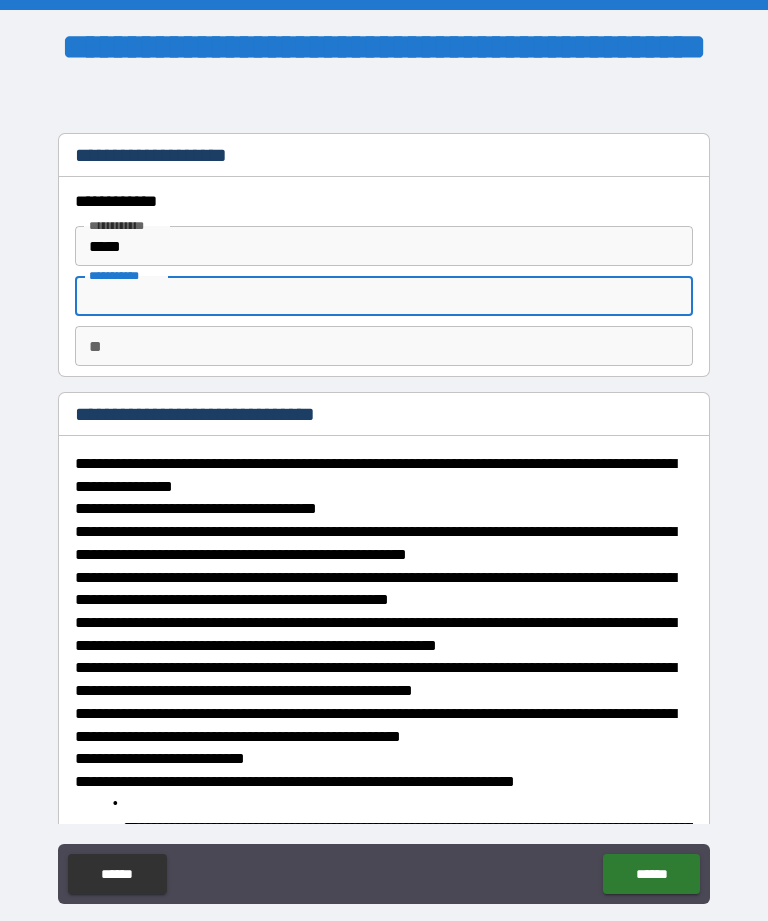 type on "*" 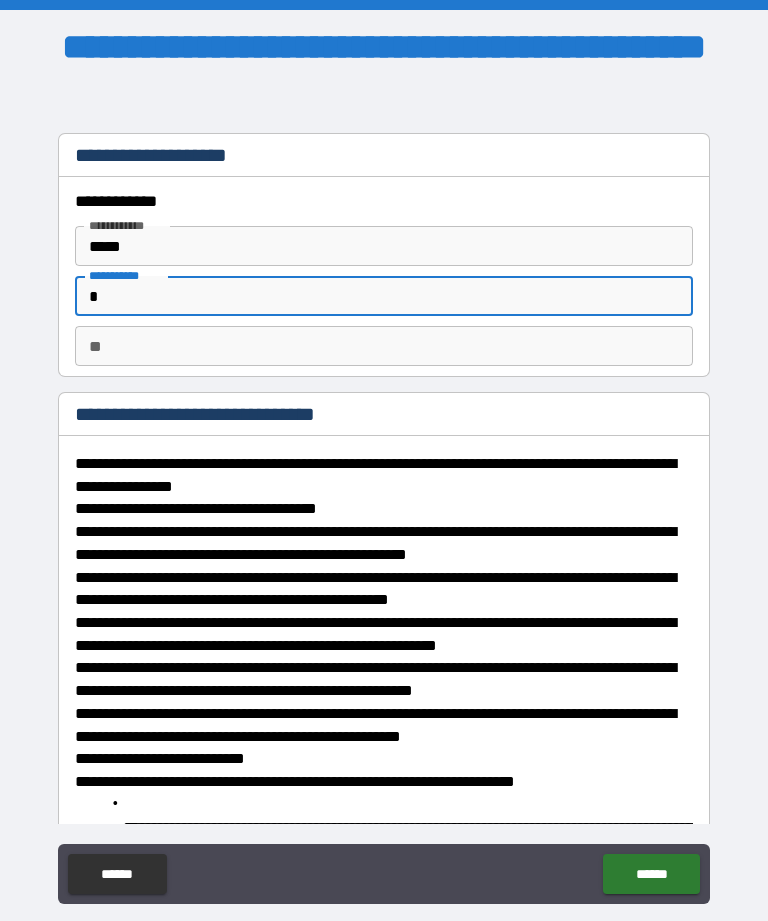 type on "*" 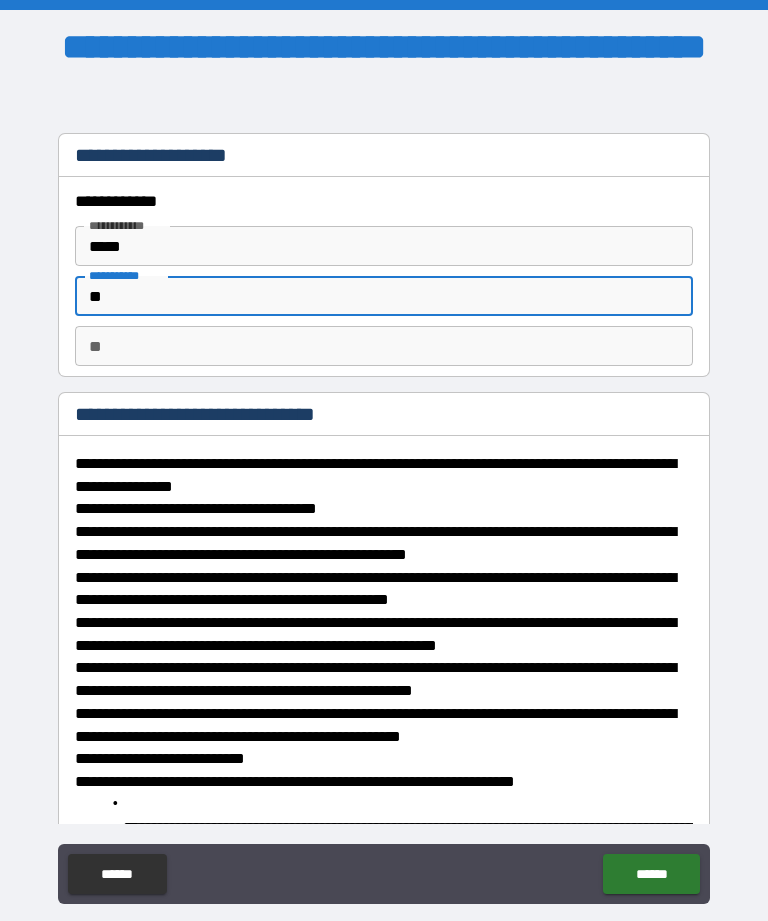 type on "*" 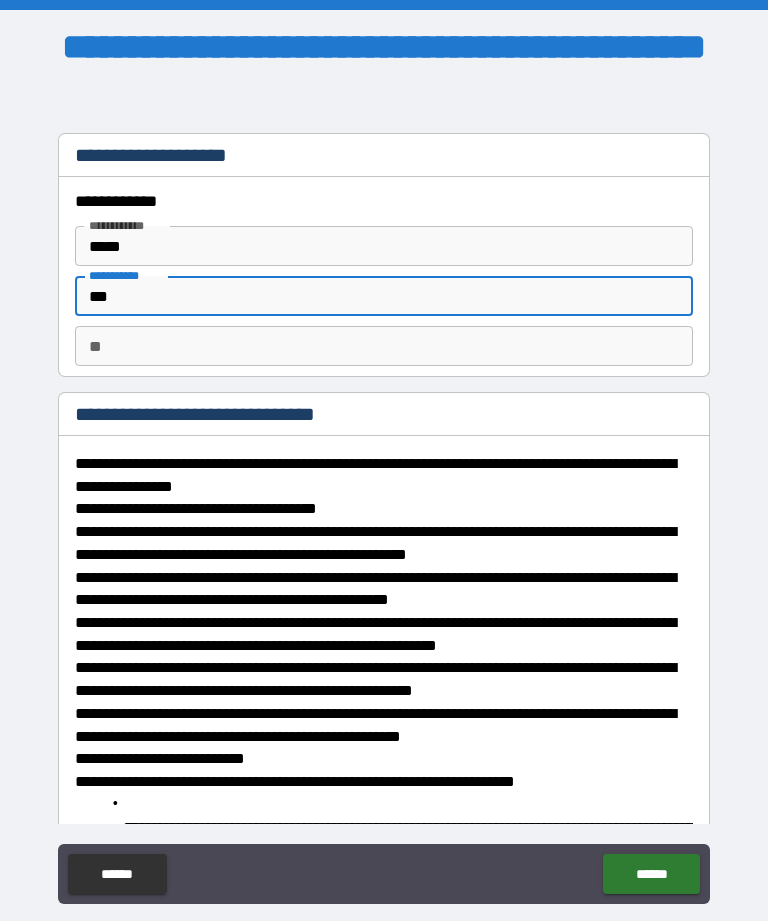 type on "*" 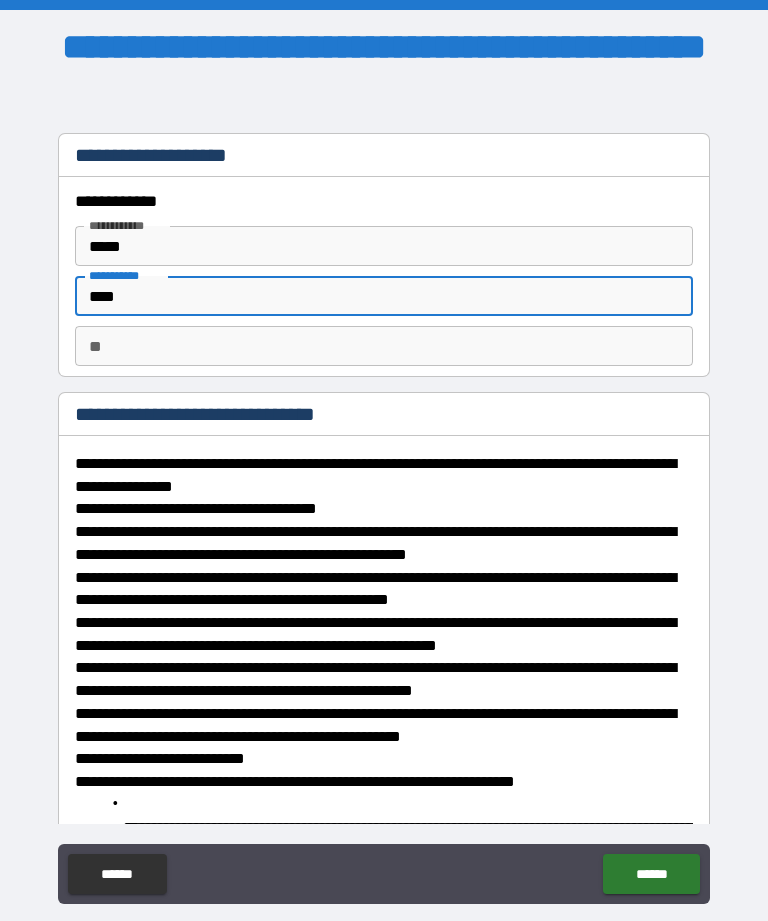 type on "*" 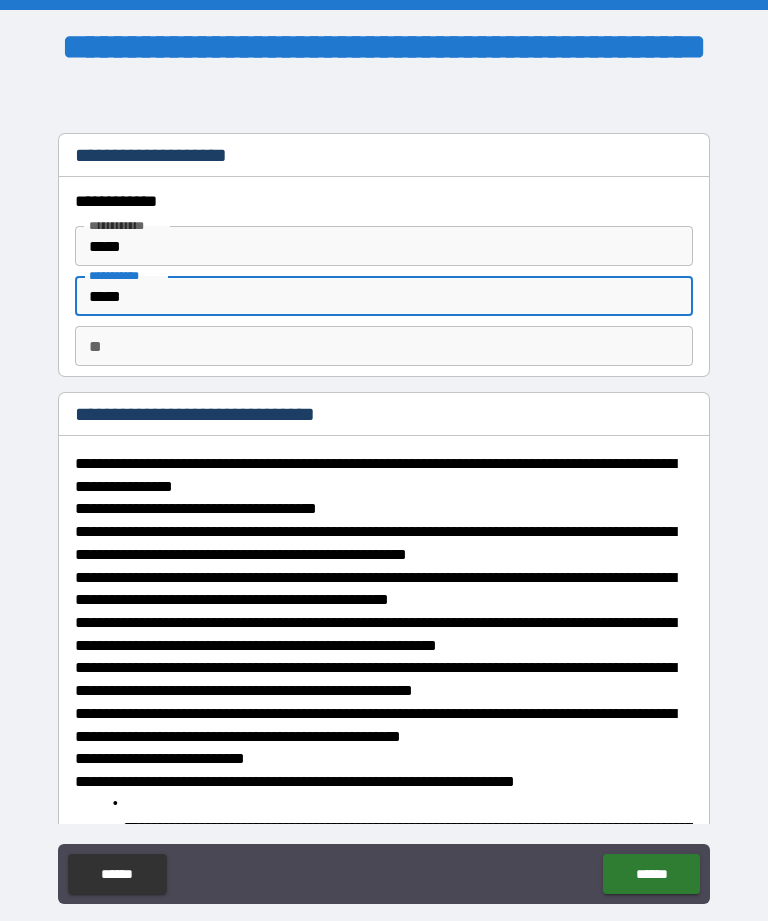 type on "*" 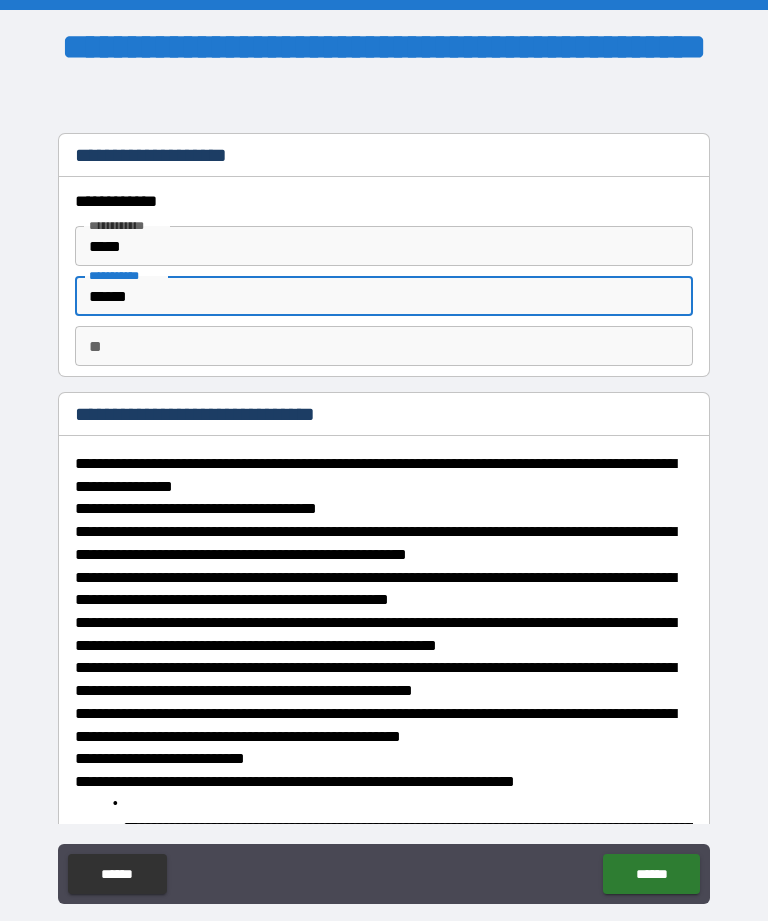 type on "*" 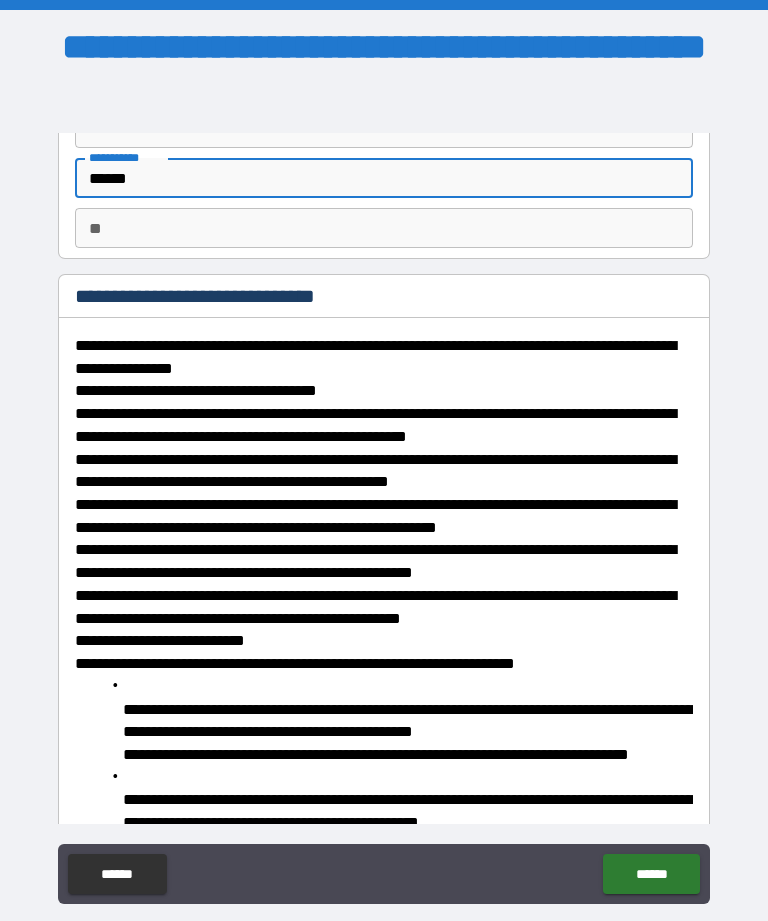 scroll, scrollTop: 120, scrollLeft: 0, axis: vertical 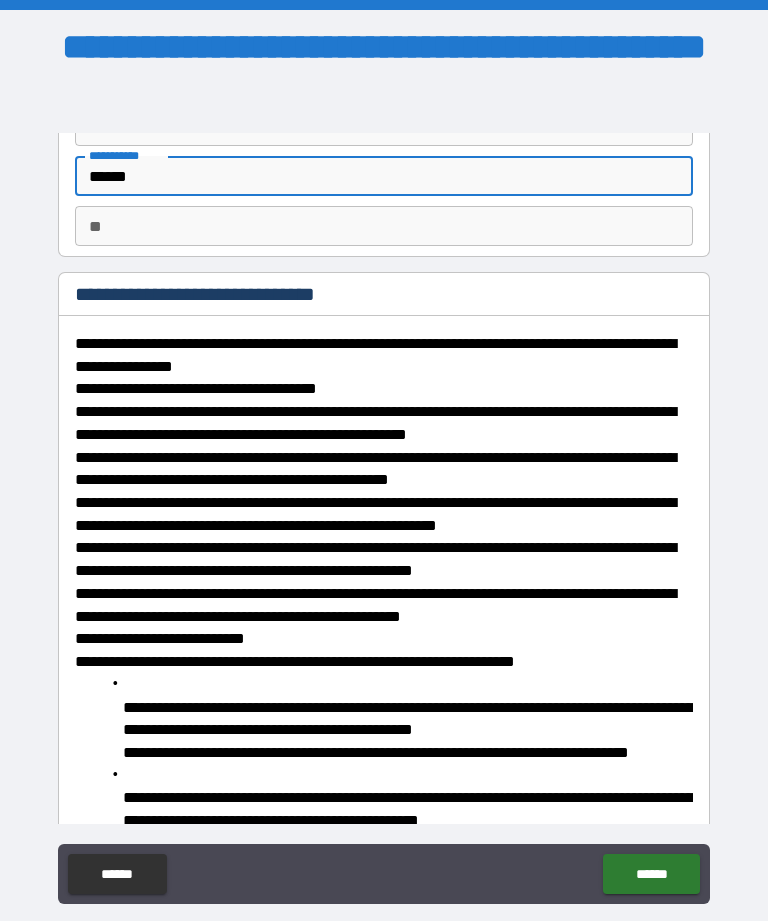 type on "******" 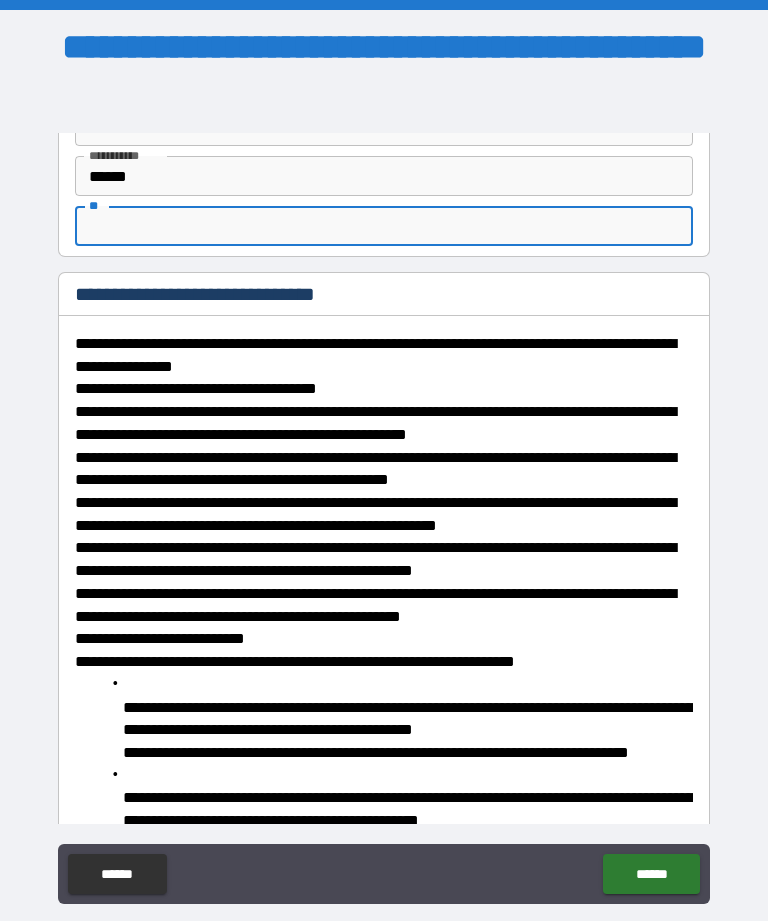 type on "*" 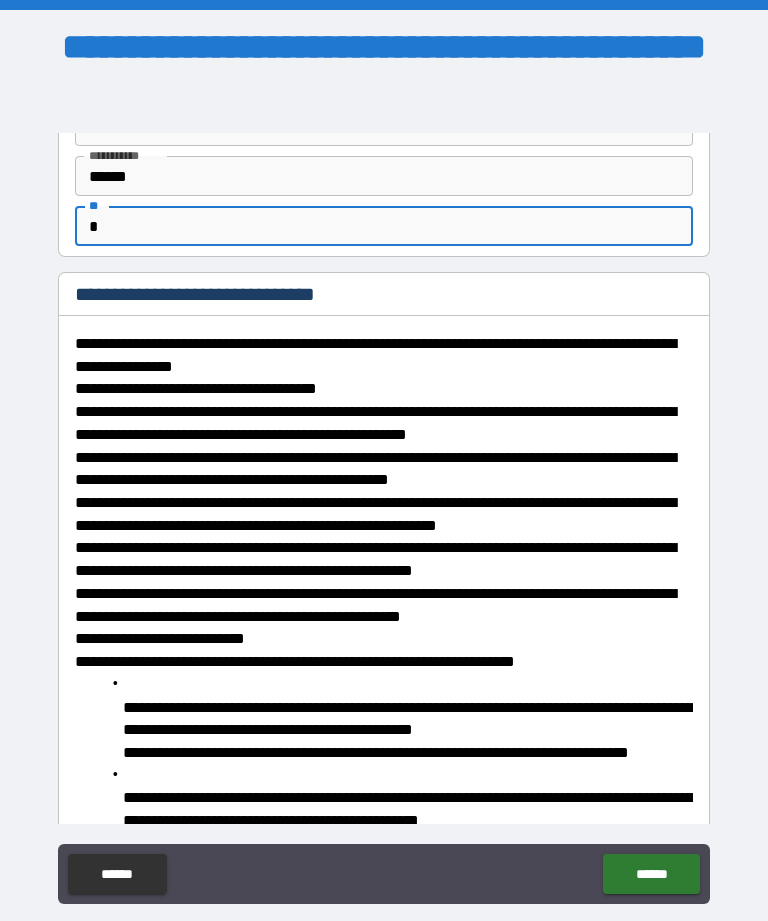 type on "*" 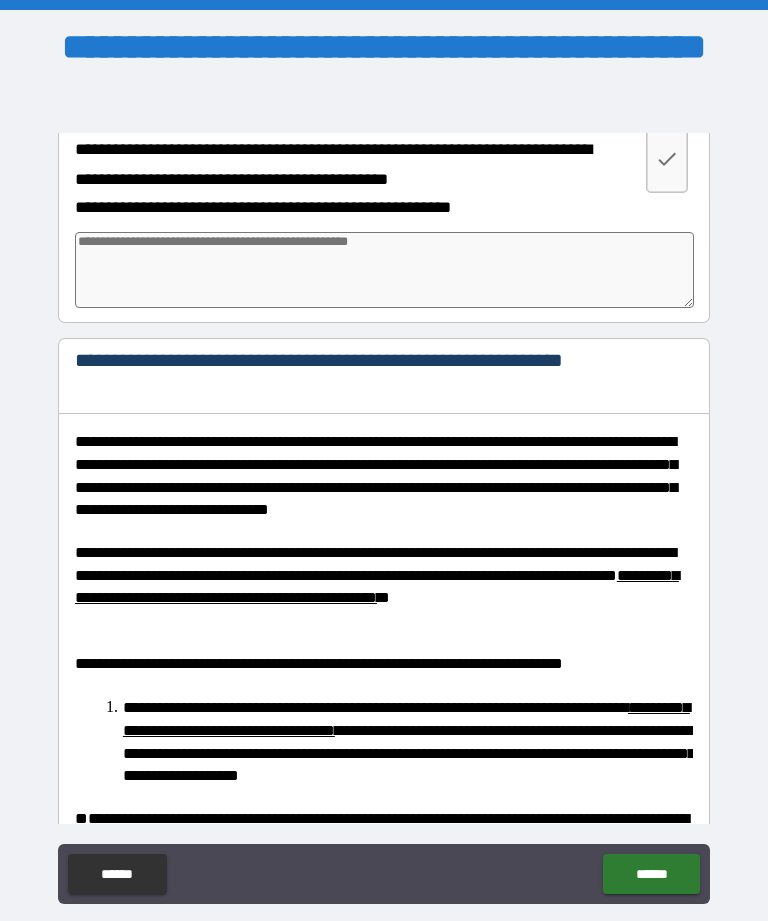 scroll, scrollTop: 3691, scrollLeft: 0, axis: vertical 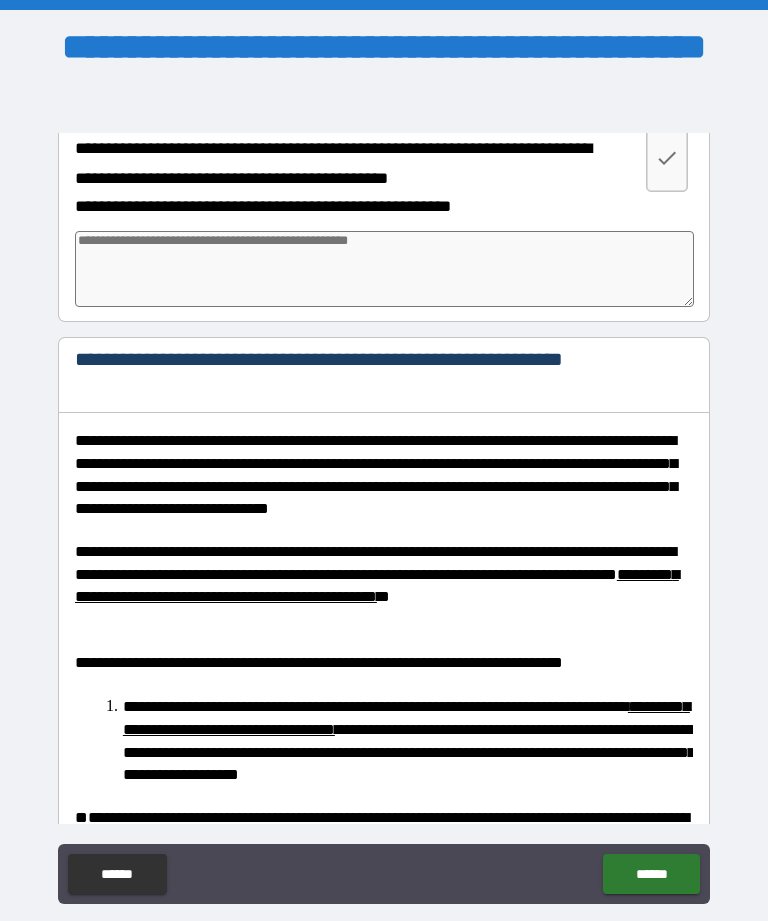 type on "*" 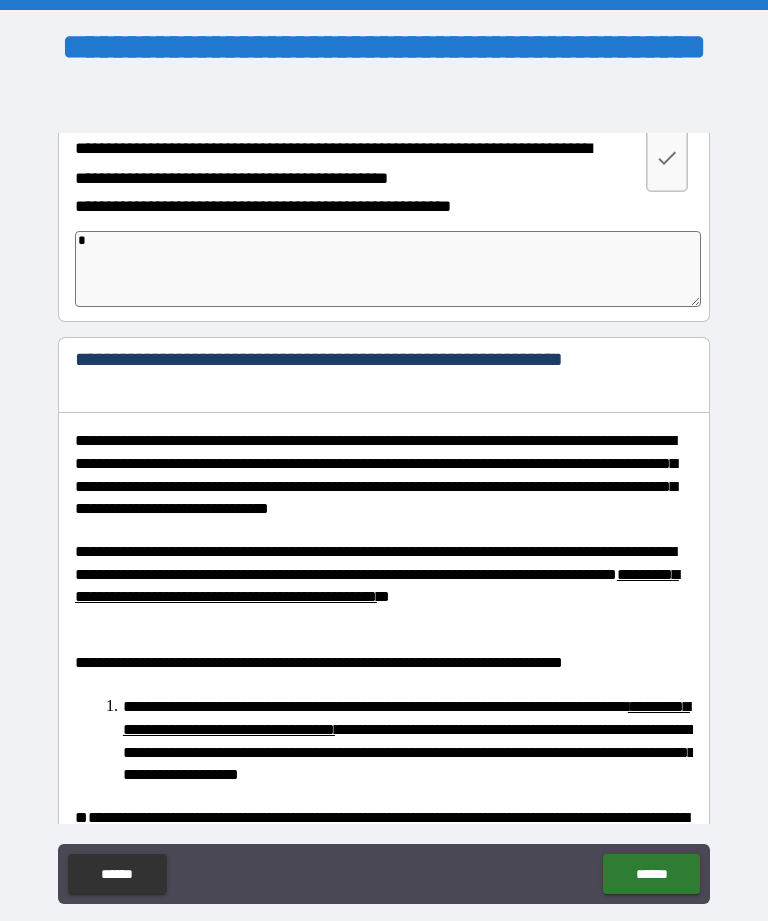type on "**" 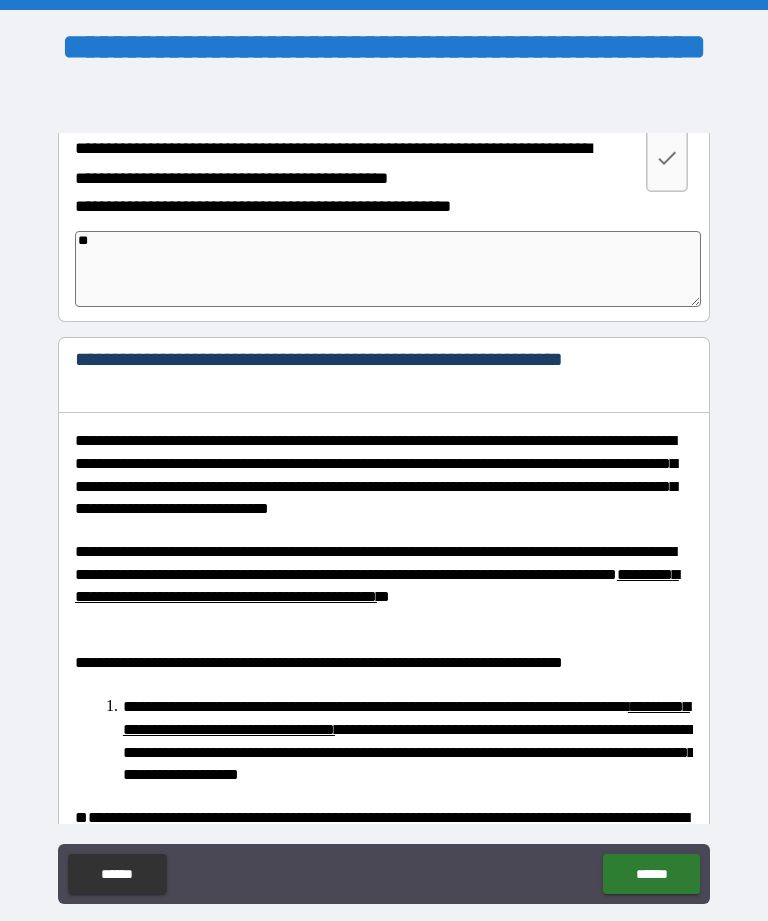 type on "*" 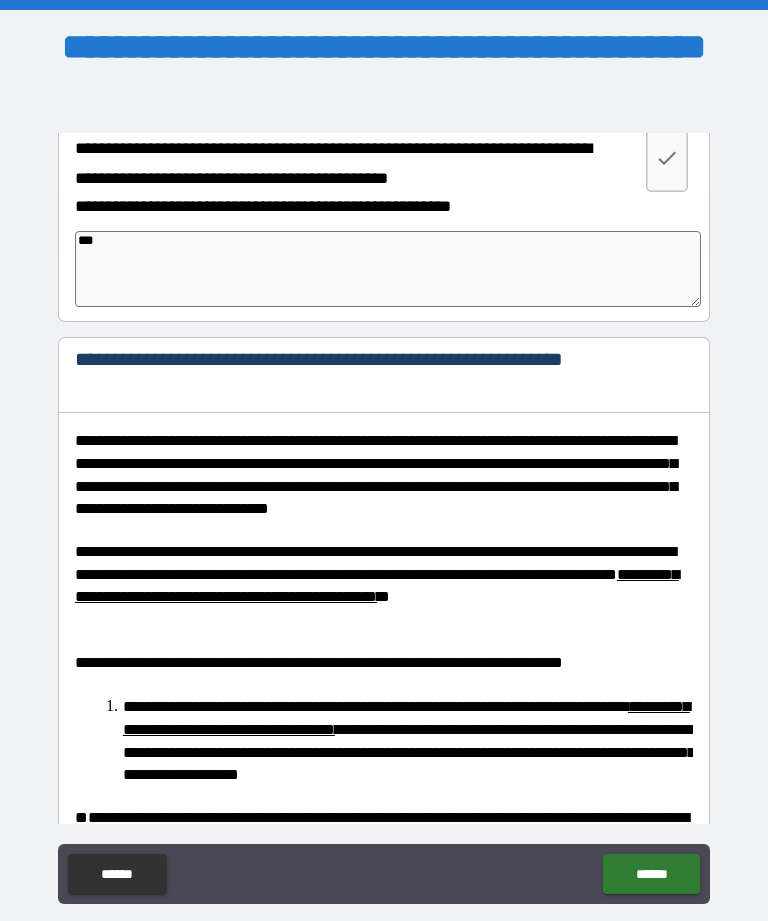 type on "*" 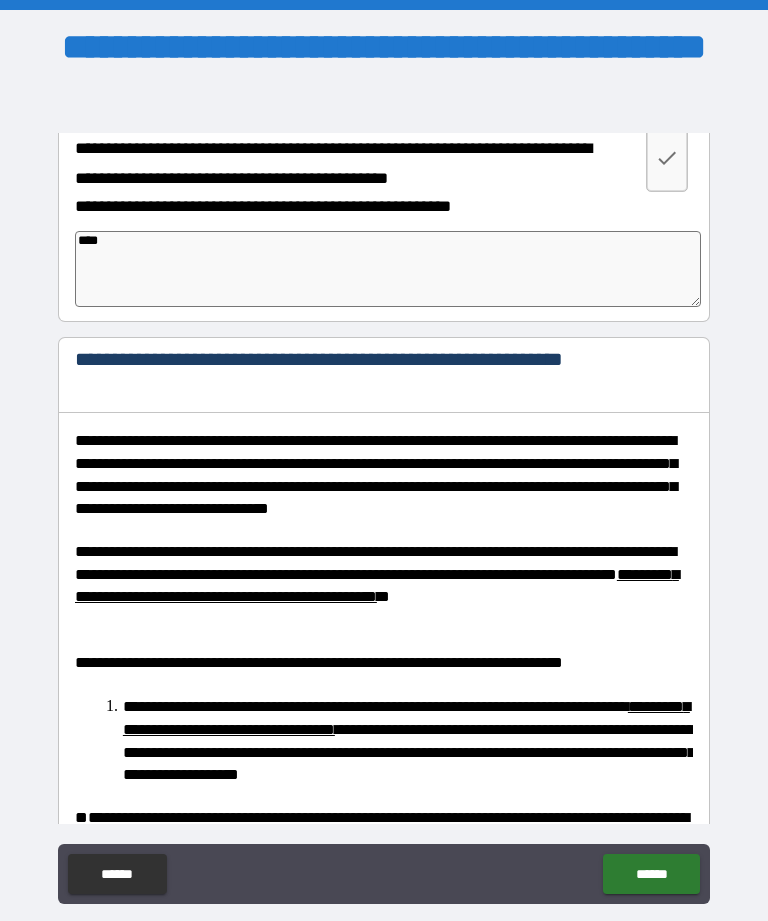 type on "*" 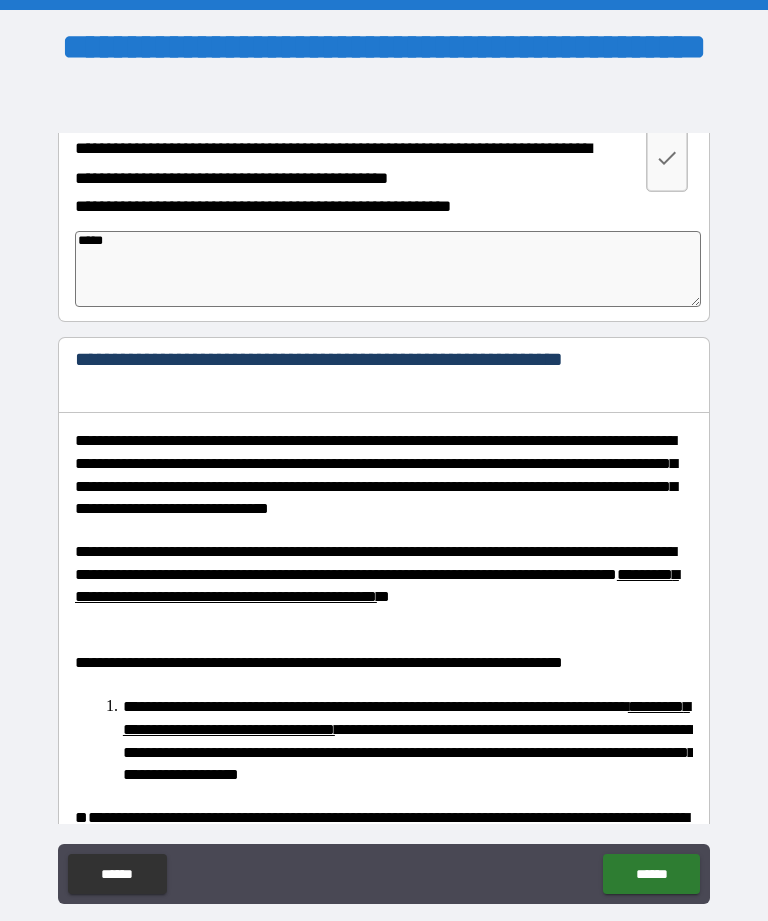 type on "*" 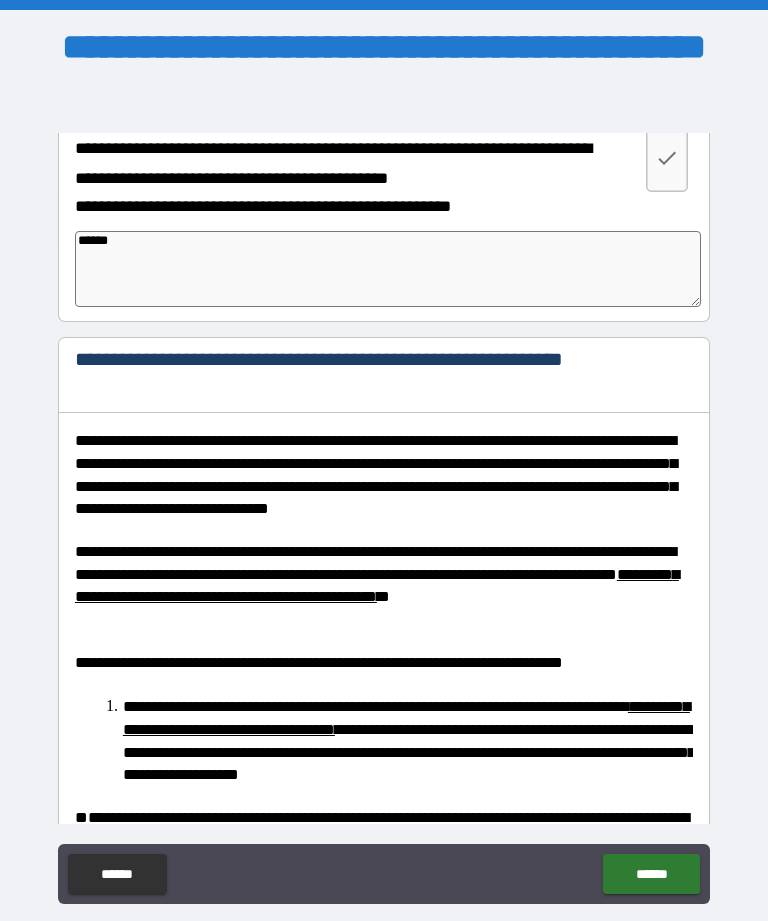 type on "*" 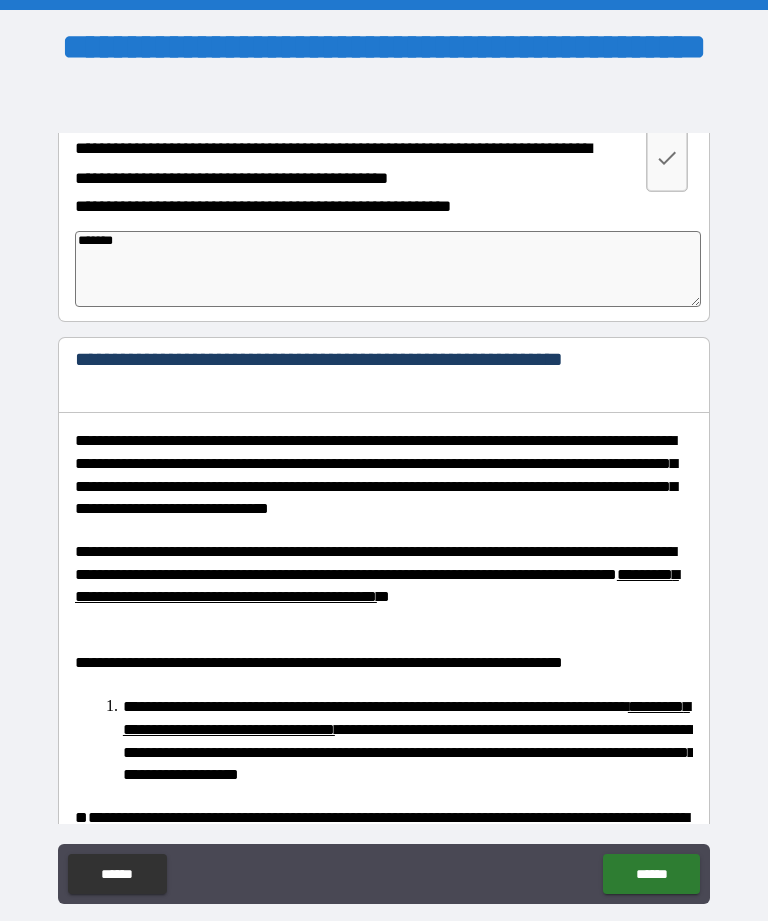 type on "*" 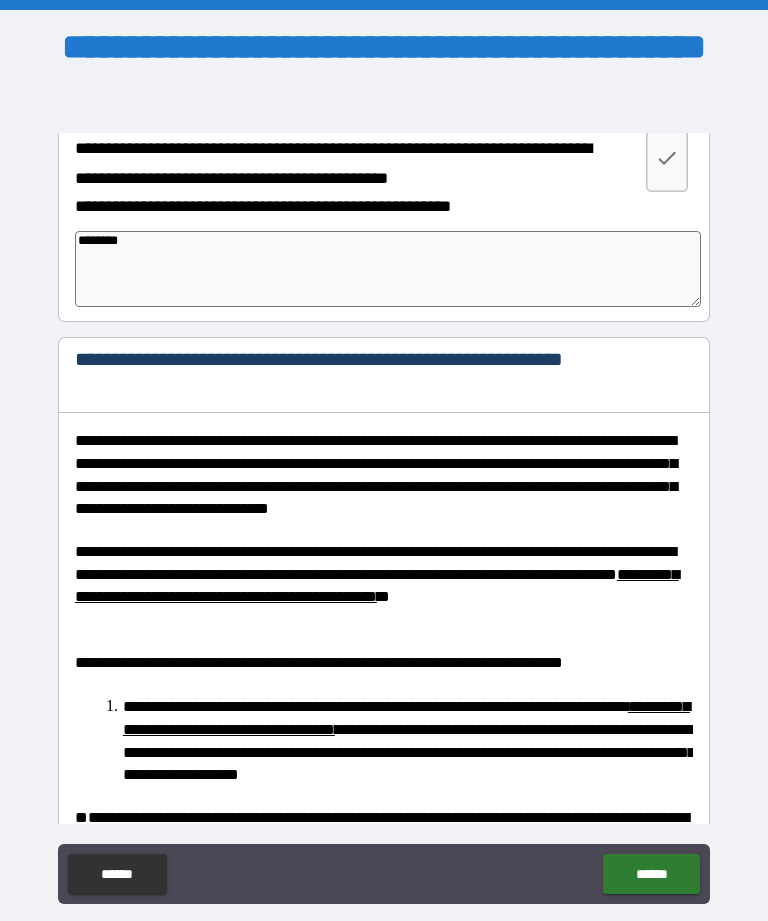 type on "*" 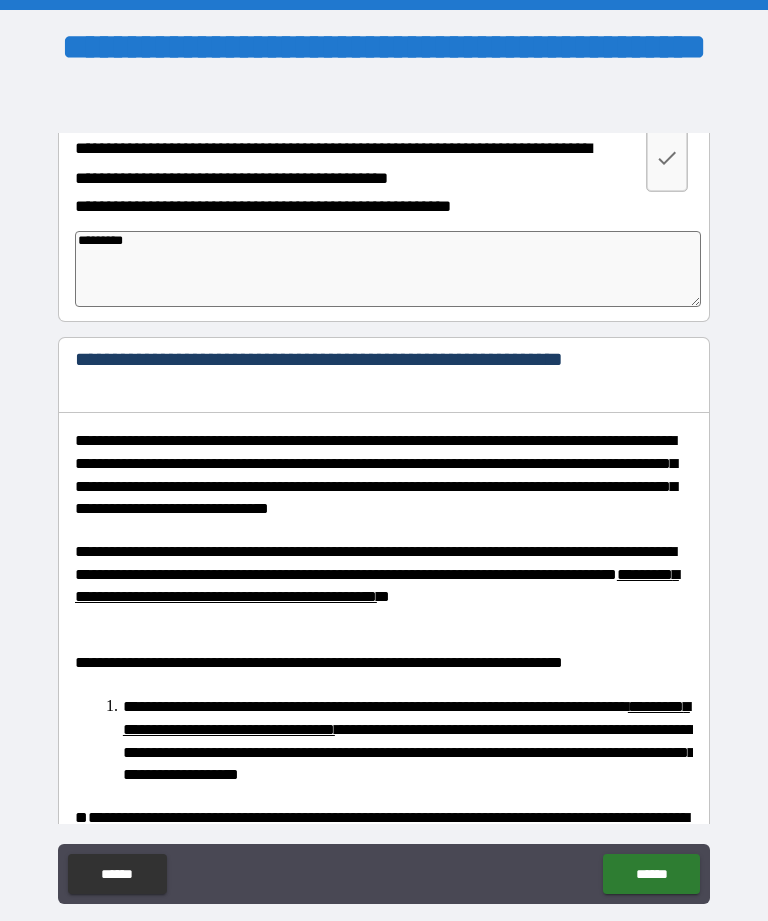 type on "*" 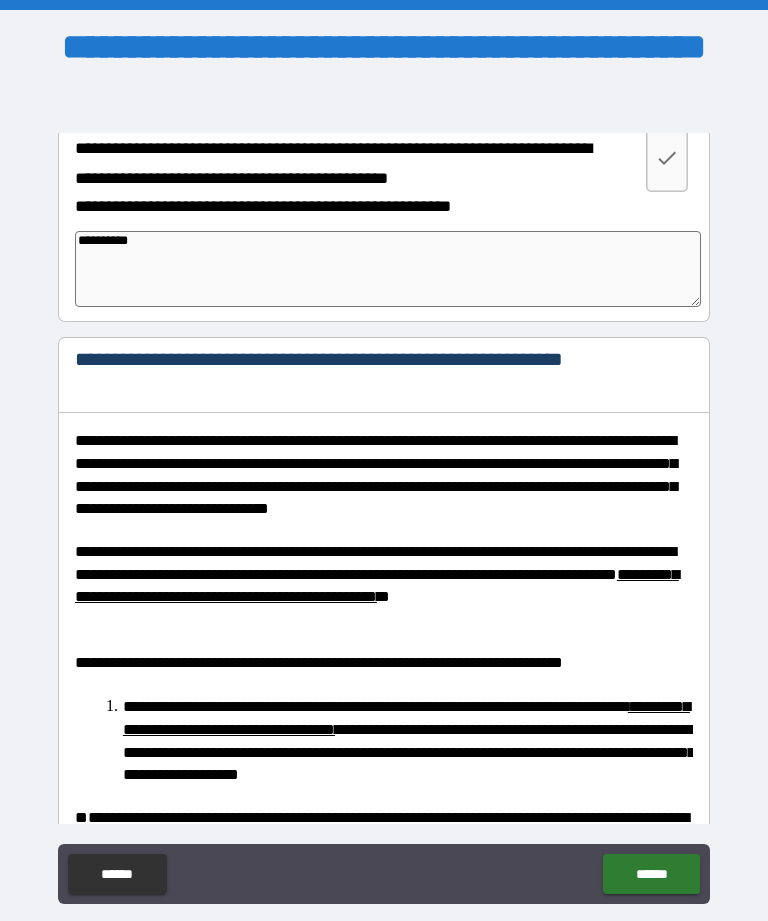 type on "*" 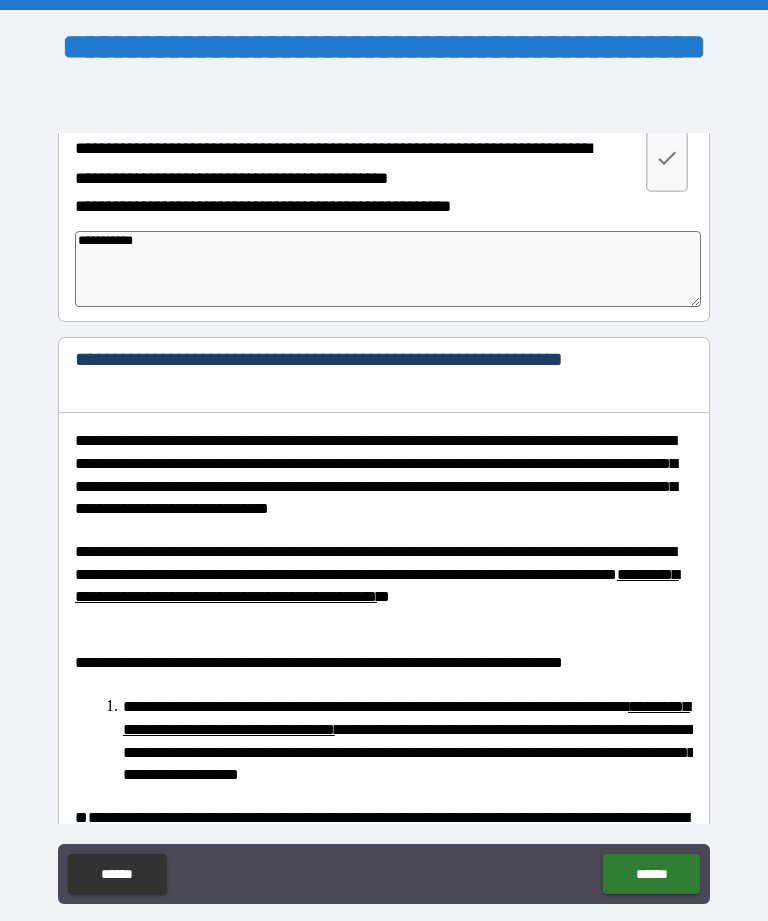 type on "*" 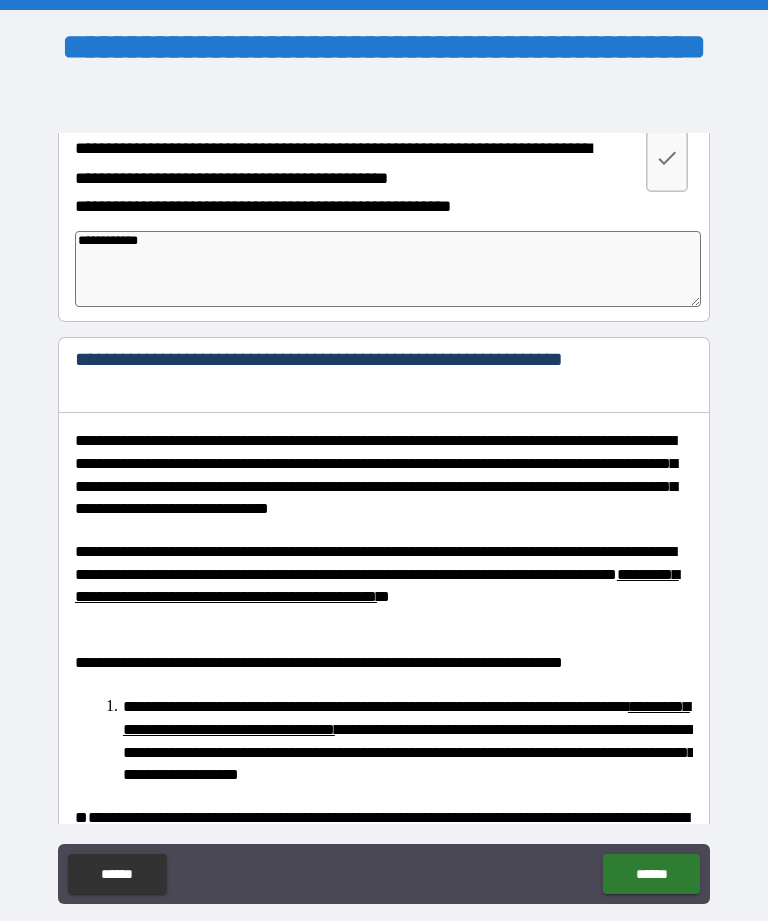 type on "*" 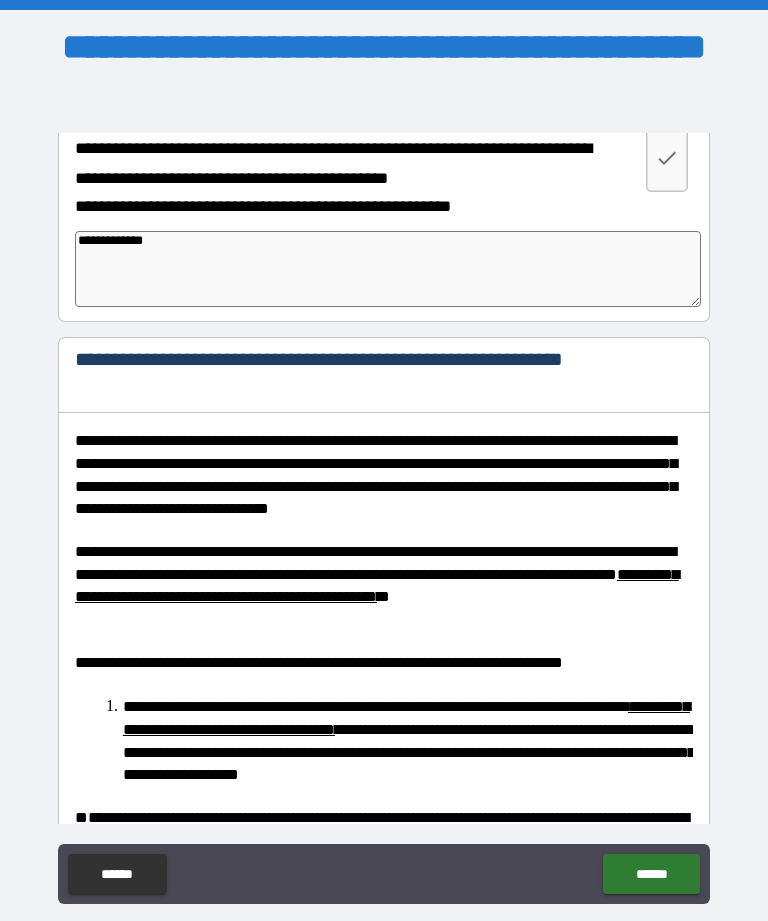 type on "*" 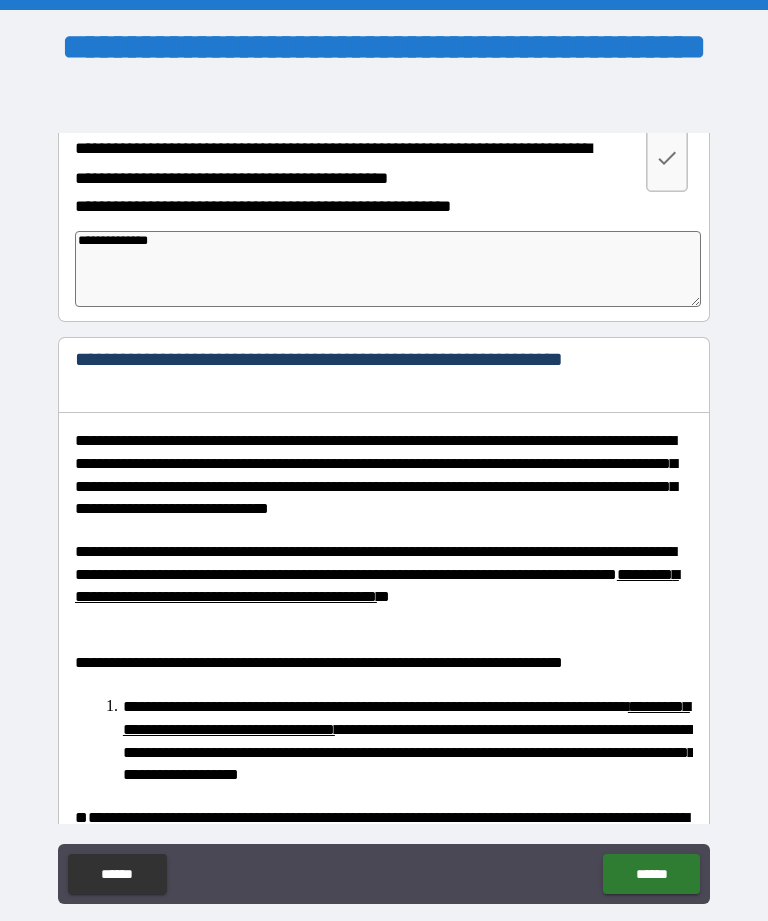 type on "*" 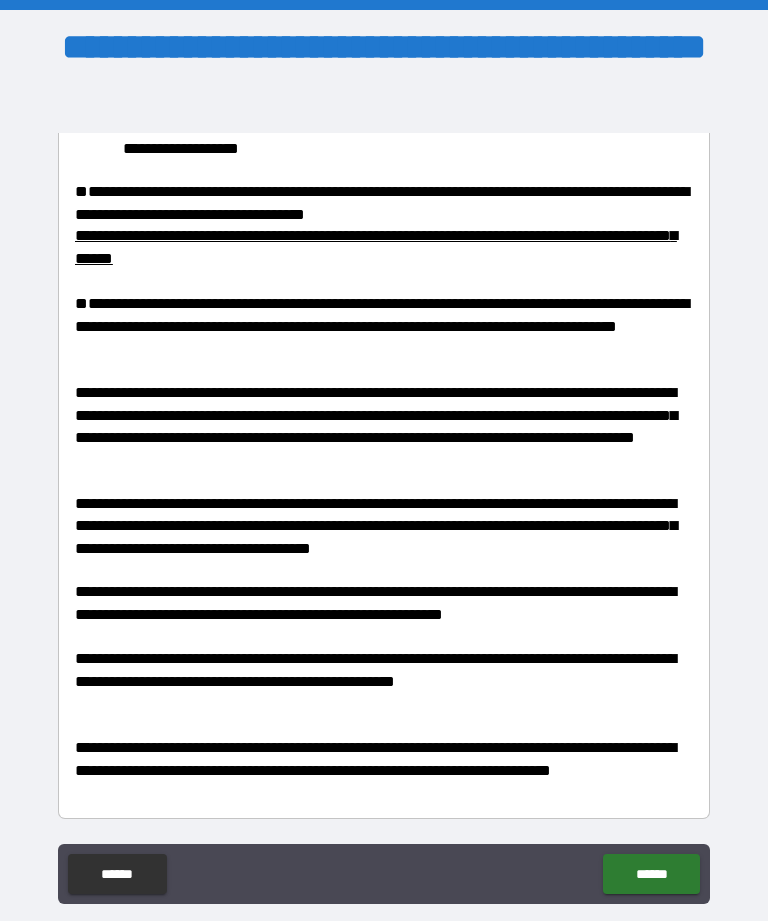 scroll, scrollTop: 4382, scrollLeft: 0, axis: vertical 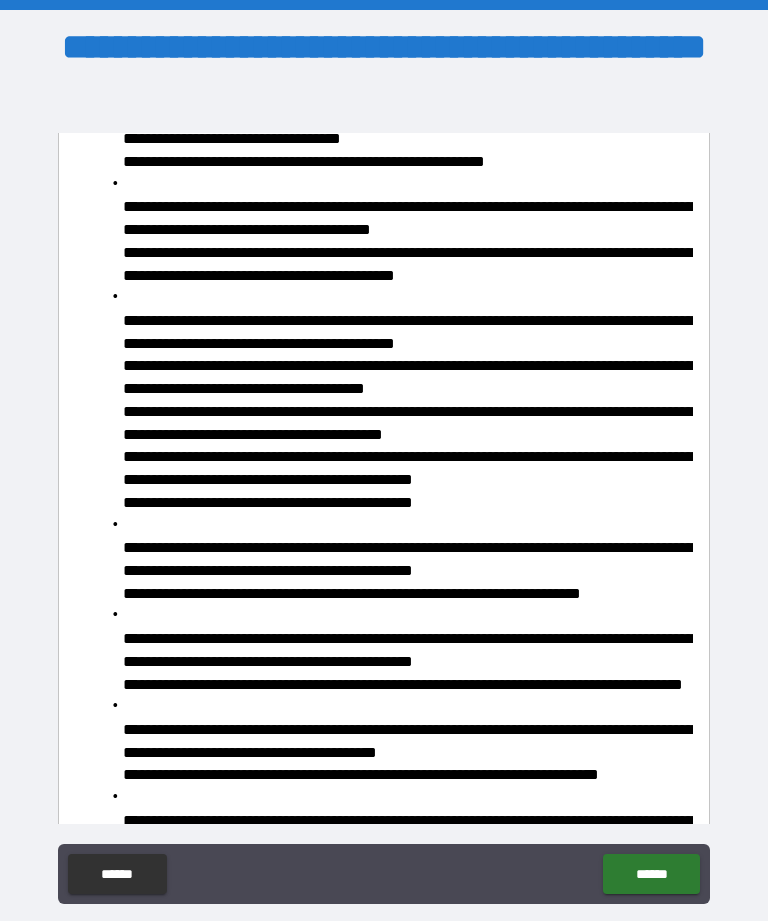 click on "******" at bounding box center (651, 874) 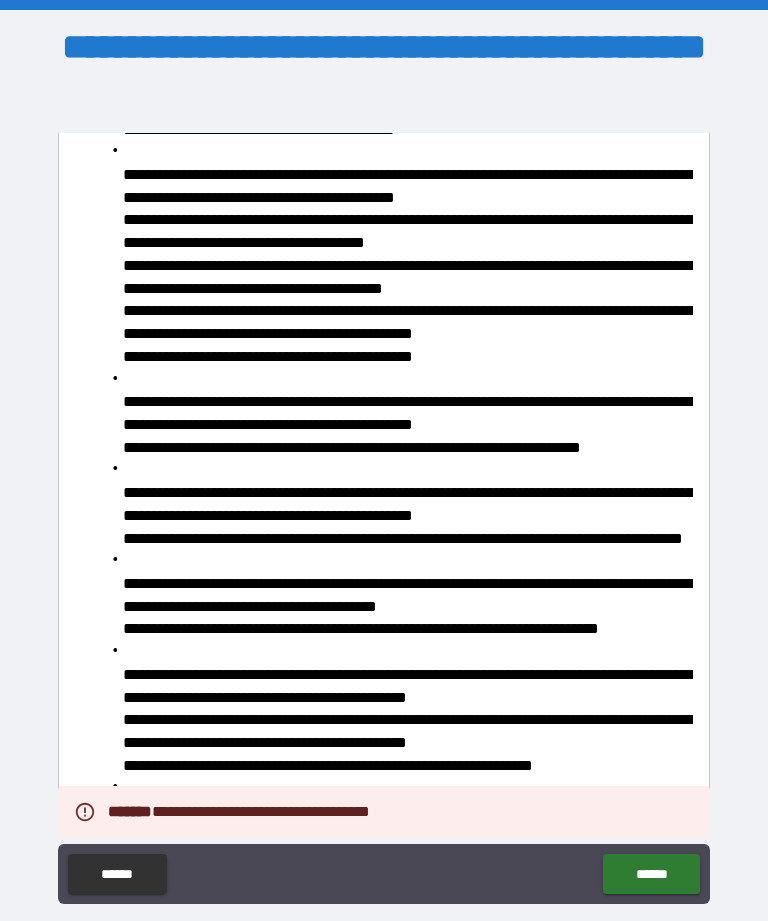 scroll, scrollTop: 1903, scrollLeft: 0, axis: vertical 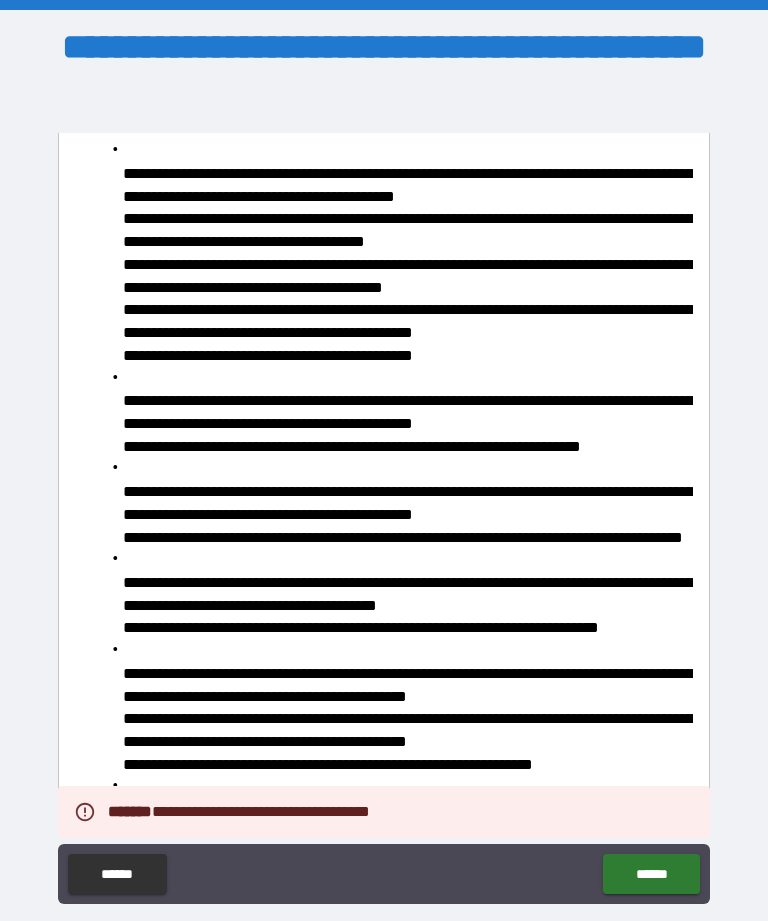 click on "**********" at bounding box center [408, 719] 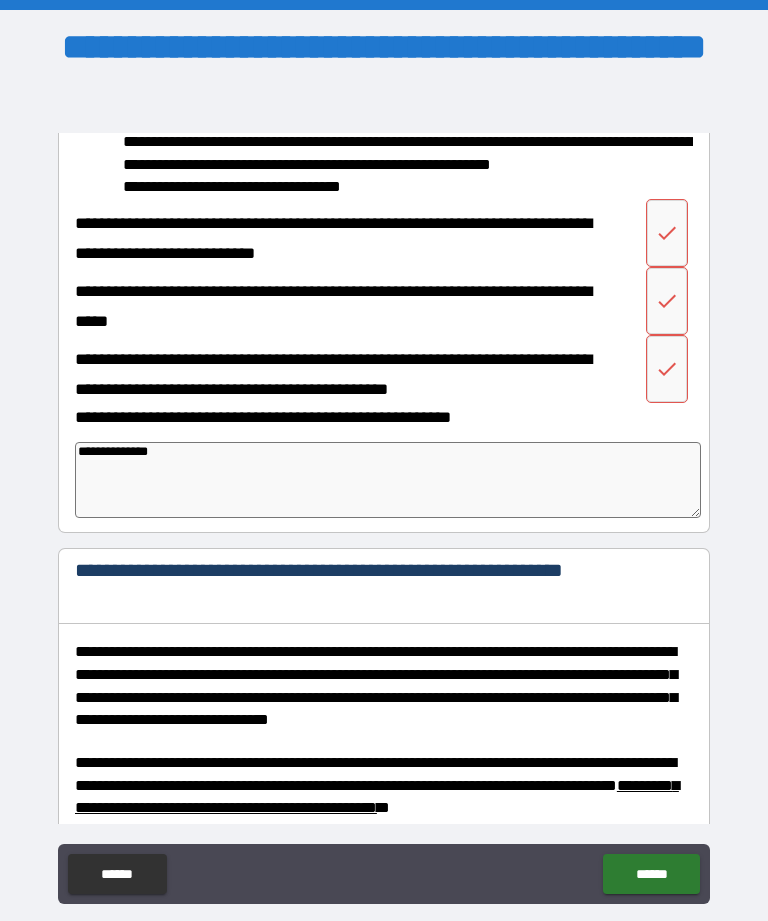 scroll, scrollTop: 3499, scrollLeft: 0, axis: vertical 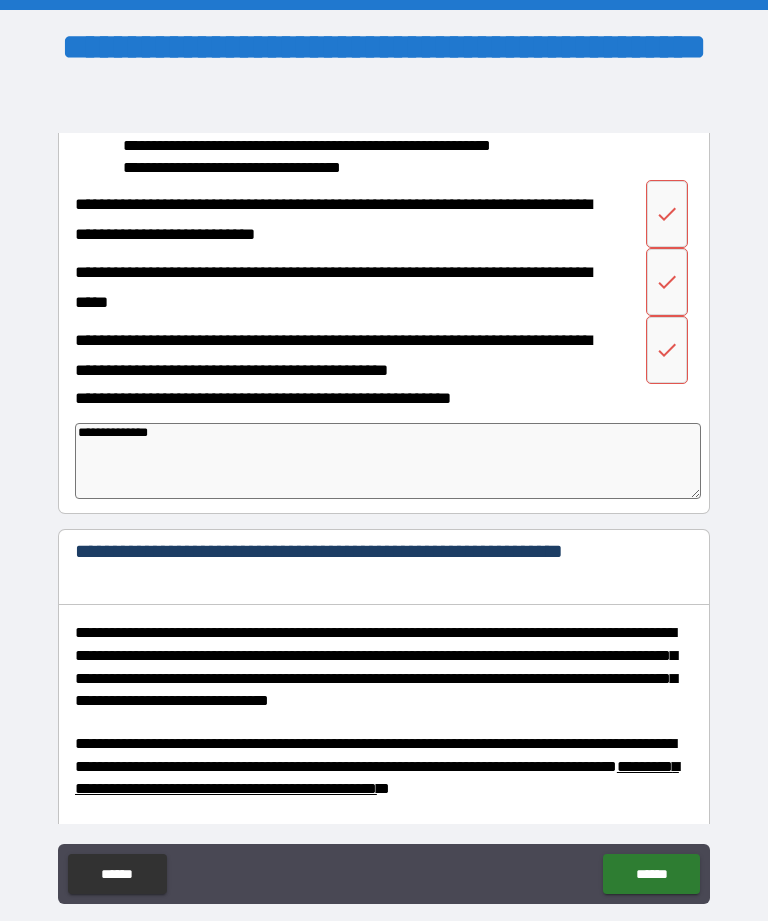 click 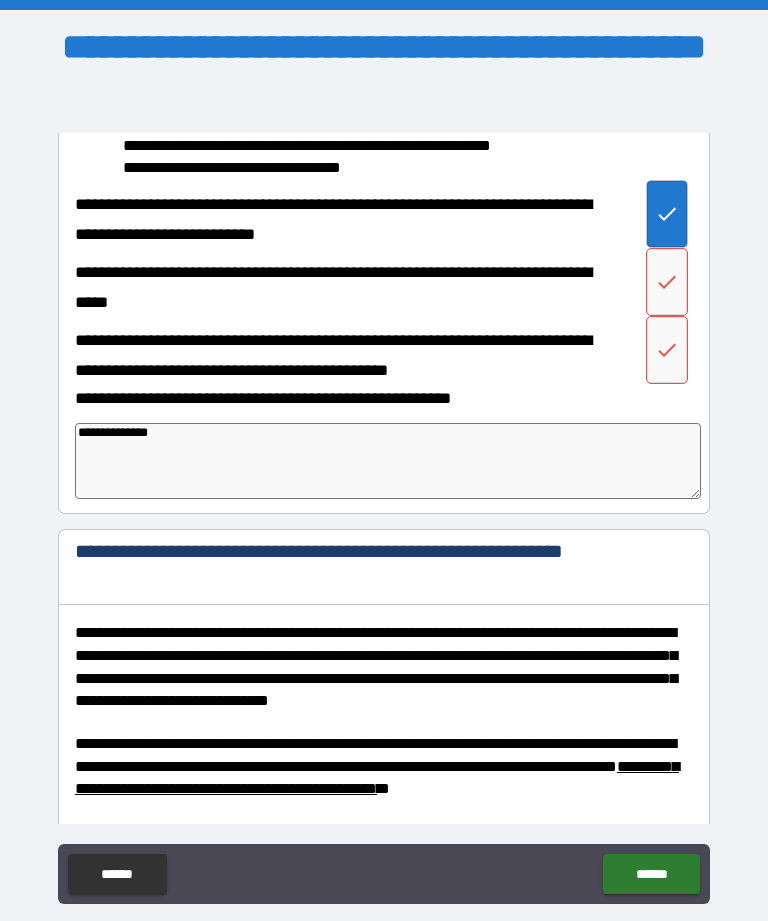 click 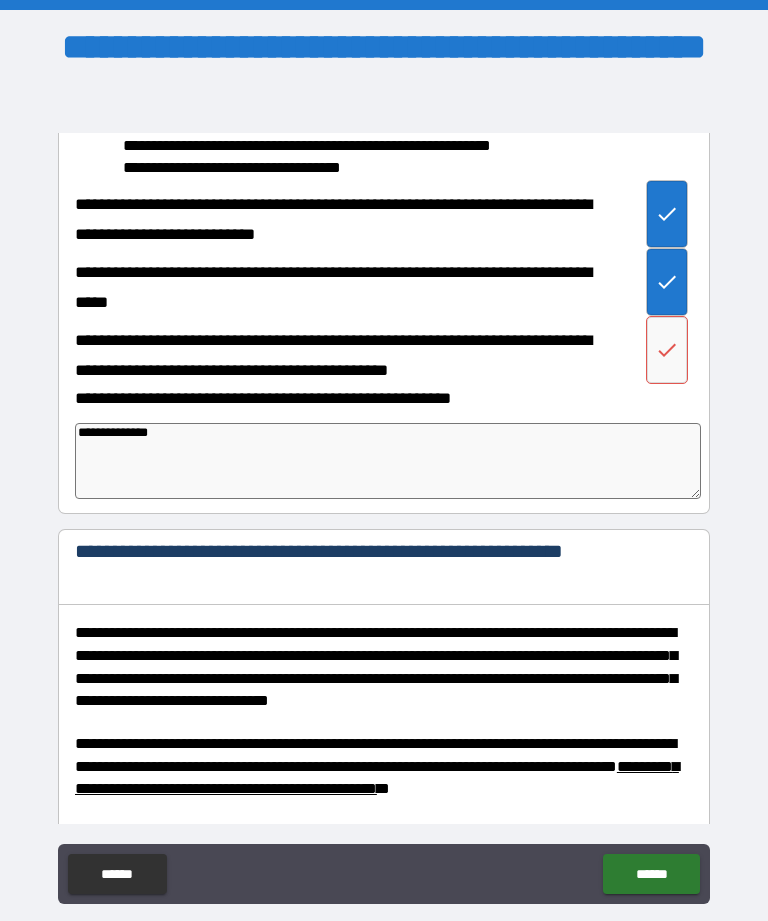 click 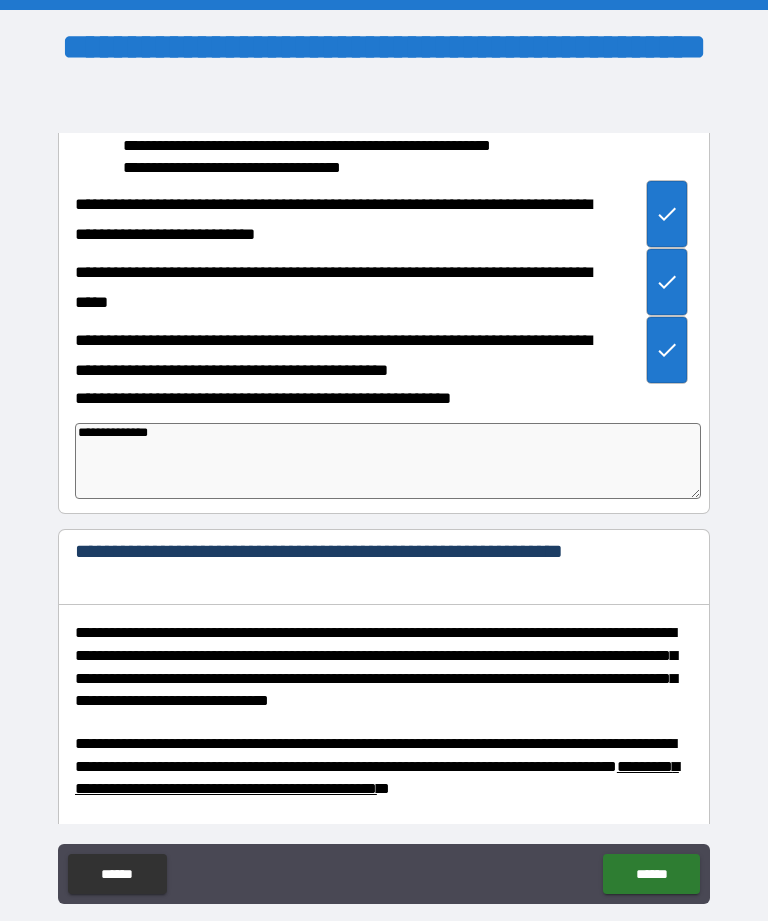 type on "*" 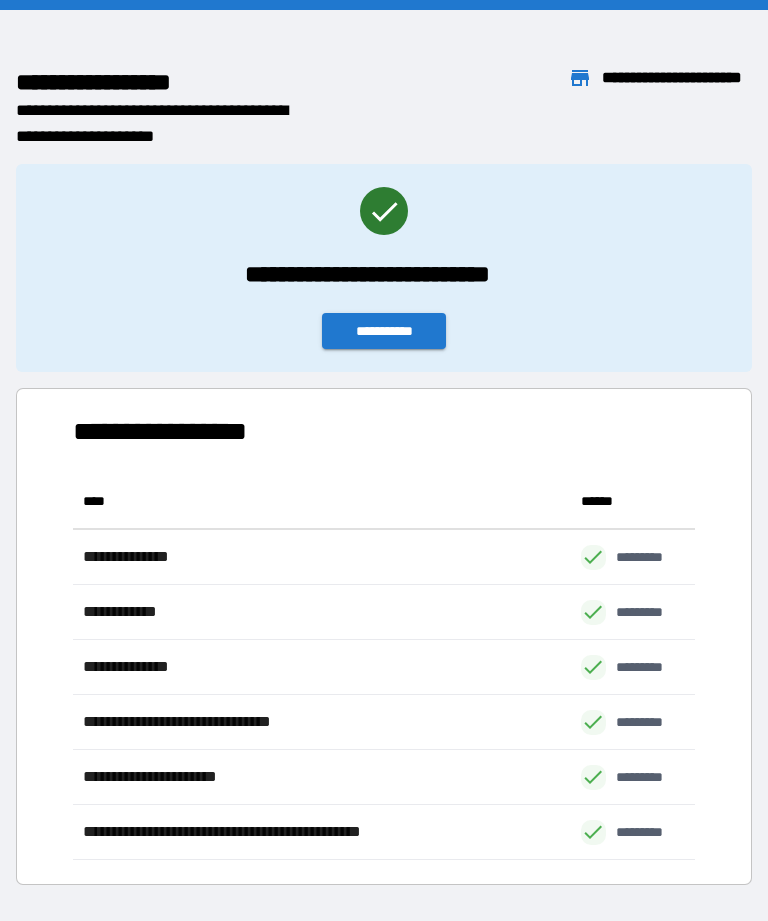 scroll, scrollTop: 1, scrollLeft: 1, axis: both 